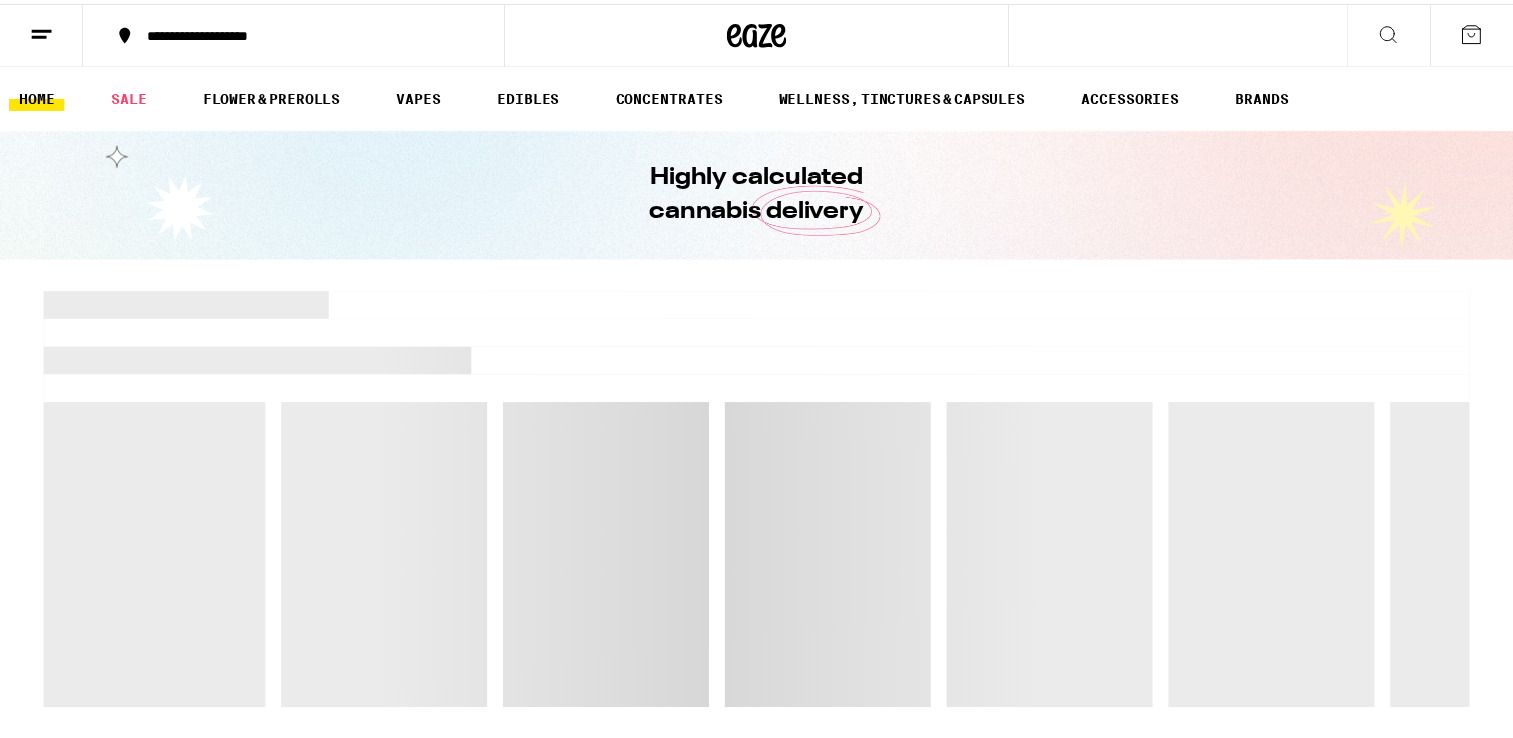 scroll, scrollTop: 0, scrollLeft: 0, axis: both 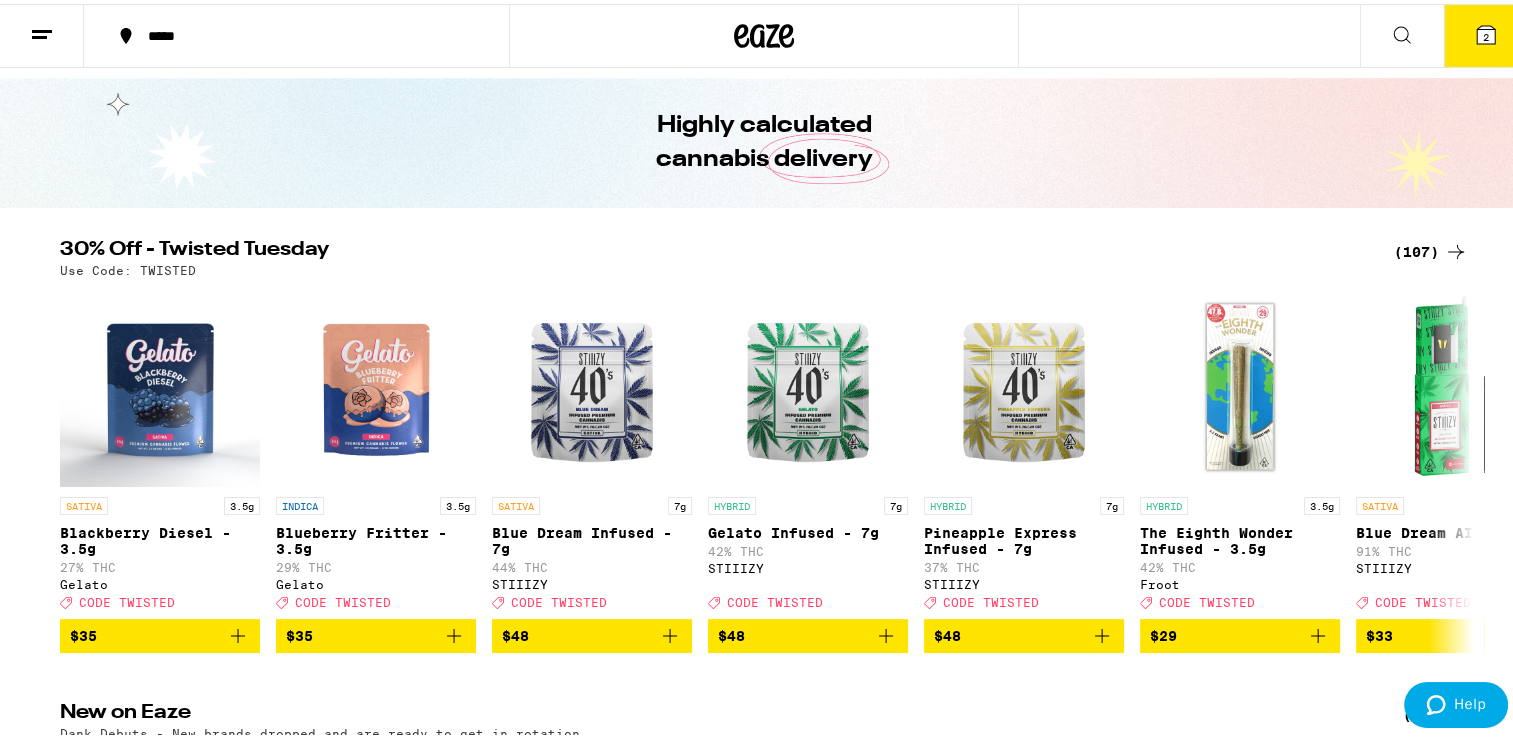click on "***** ***** 2 Checkout $ 66 2 HOME SALE FLOWER & PREROLLS VAPES EDIBLES CONCENTRATES WELLNESS, TINCTURES & CAPSULES ACCESSORIES BRANDS Highly calculated cannabis delivery 30% Off - Twisted Tuesday (107) Use Code: TWISTED SATIVA 3.5g Blackberry Diesel - 3.5g 27% THC Gelato Deal Created with Sketch. CODE TWISTED $35 INDICA 3.5g Blueberry Fritter - 3.5g 29% THC Gelato Deal Created with Sketch. CODE TWISTED $35 SATIVA 7g Blue Dream Infused - 7g 44% THC STIIIZY Deal Created with Sketch. CODE TWISTED $48 HYBRID 7g Gelato Infused - 7g 42% THC STIIIZY Deal Created with Sketch. CODE TWISTED $48 HYBRID 7g Pineapple Express Infused - 7g 37% THC STIIIZY Deal Created with Sketch. CODE TWISTED $48 HYBRID 3.5g The Eighth Wonder Infused - 3.5g 42% THC Froot Deal Created with Sketch. CODE TWISTED $29 SATIVA 1g Blue Dream AIO - 1g 91% THC STIIIZY Deal Created with Sketch. CODE TWISTED $33 INDICA 1g OG Kush AIO - 1g 86% THC STIIIZY Deal Created with Sketch. CODE TWISTED $33 HYBRID PassionFruit Punch Pride Gummies 100mg THC Deal" at bounding box center [764, 4533] 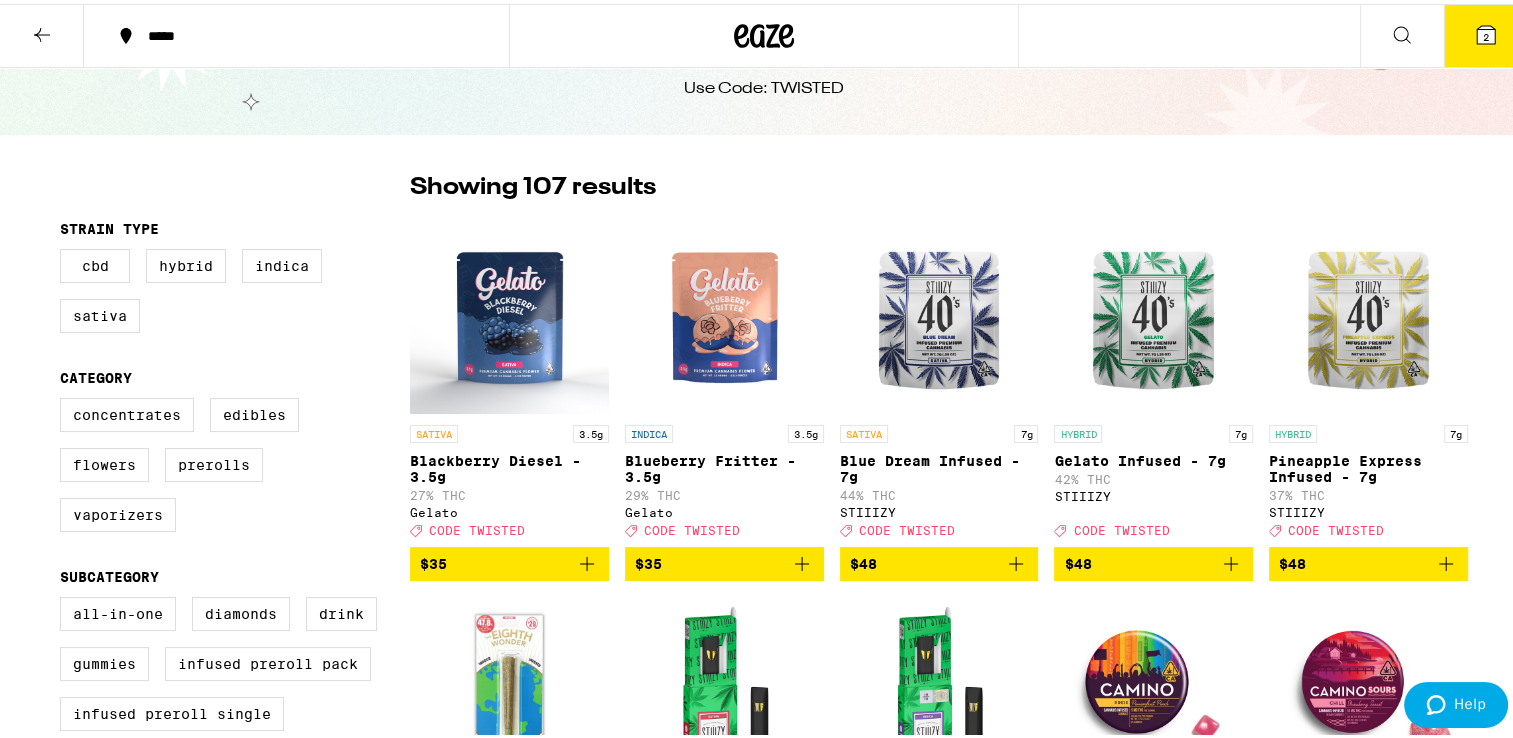 scroll, scrollTop: 59, scrollLeft: 0, axis: vertical 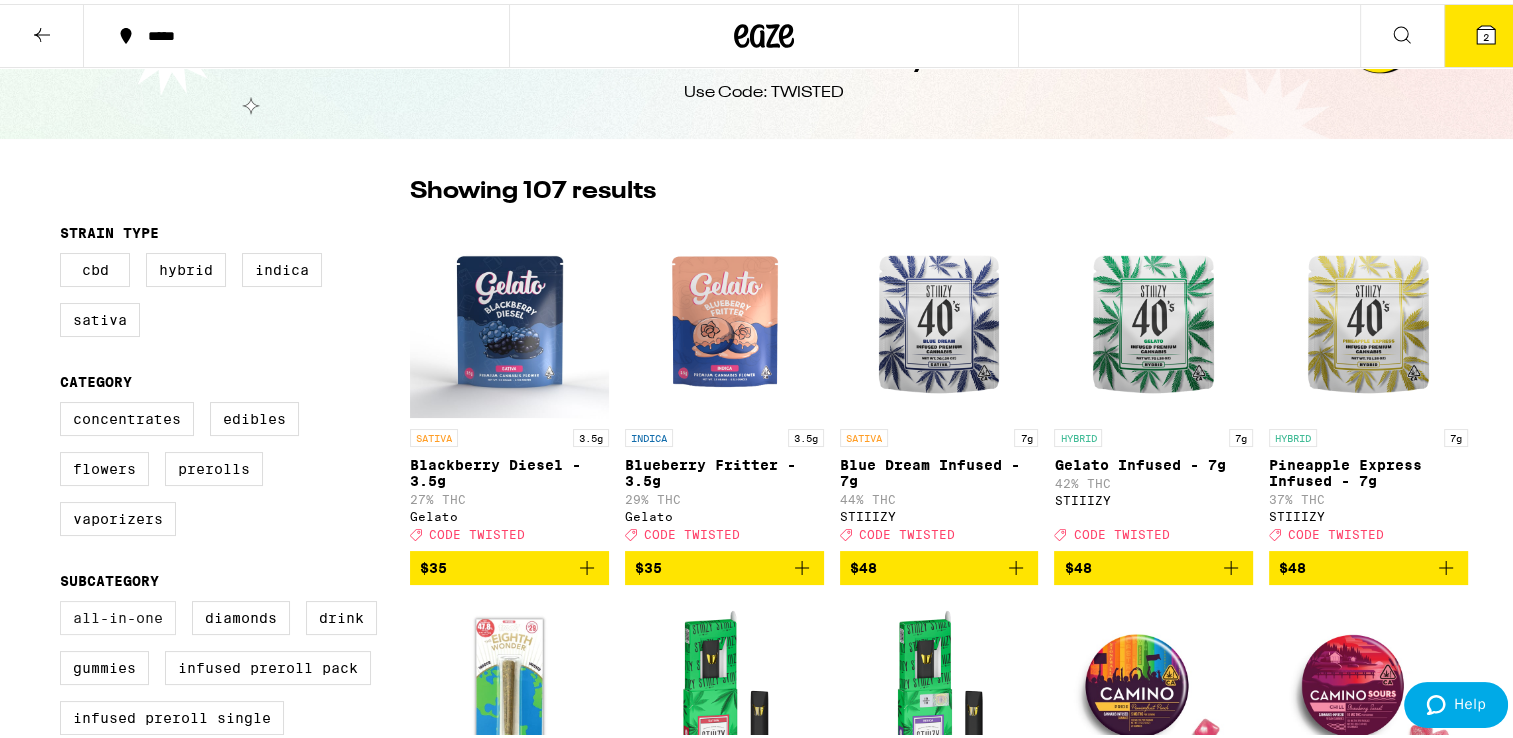 click on "All-In-One" at bounding box center [118, 614] 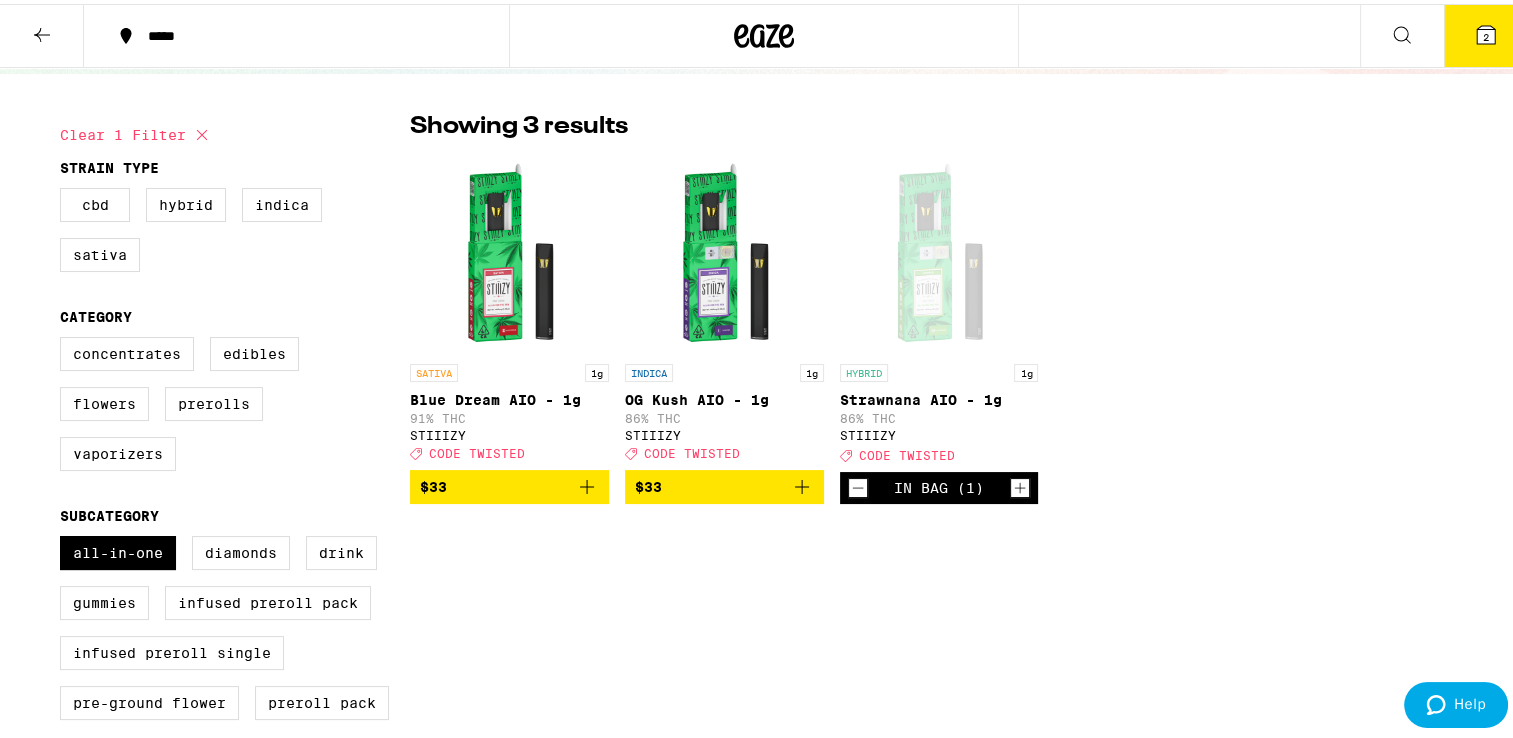 scroll, scrollTop: 125, scrollLeft: 0, axis: vertical 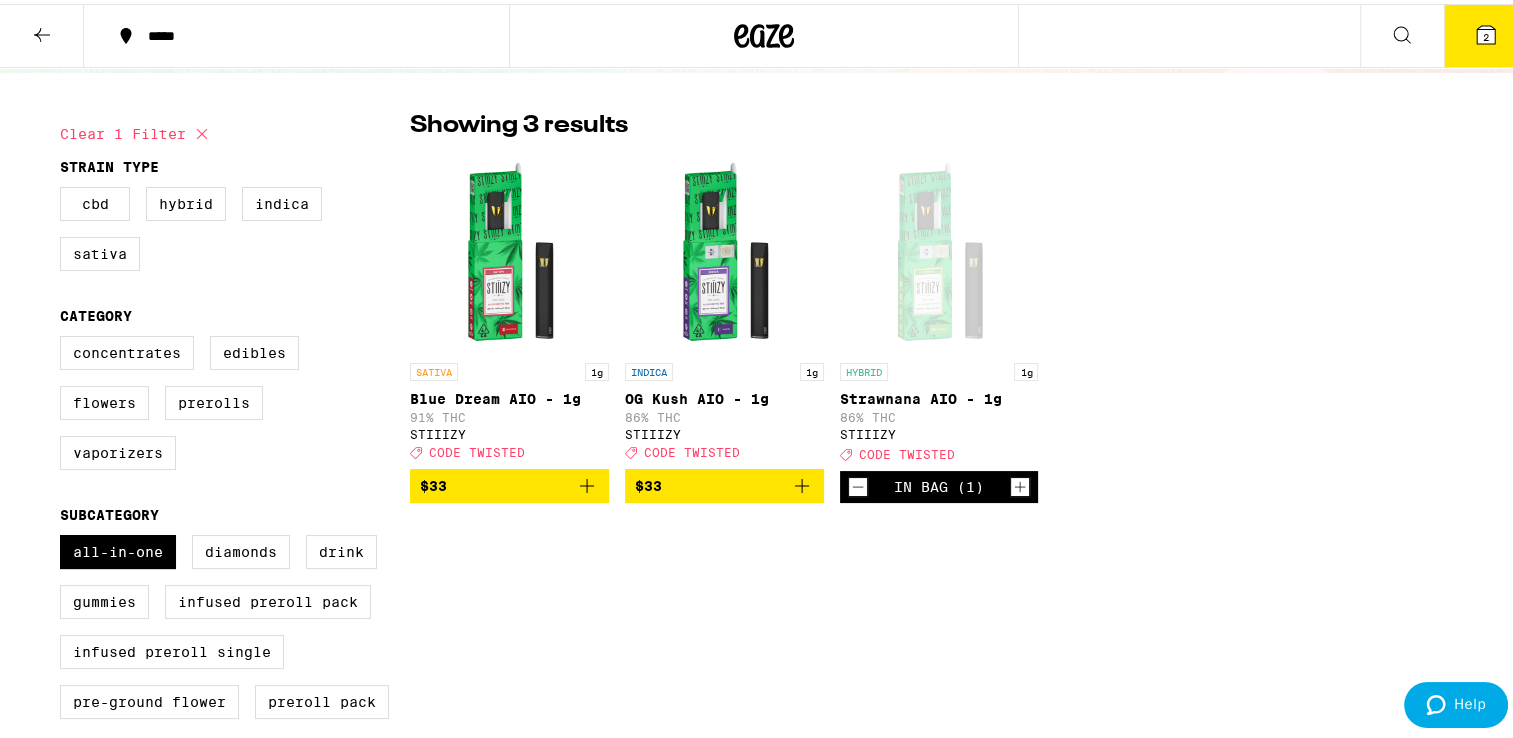 click 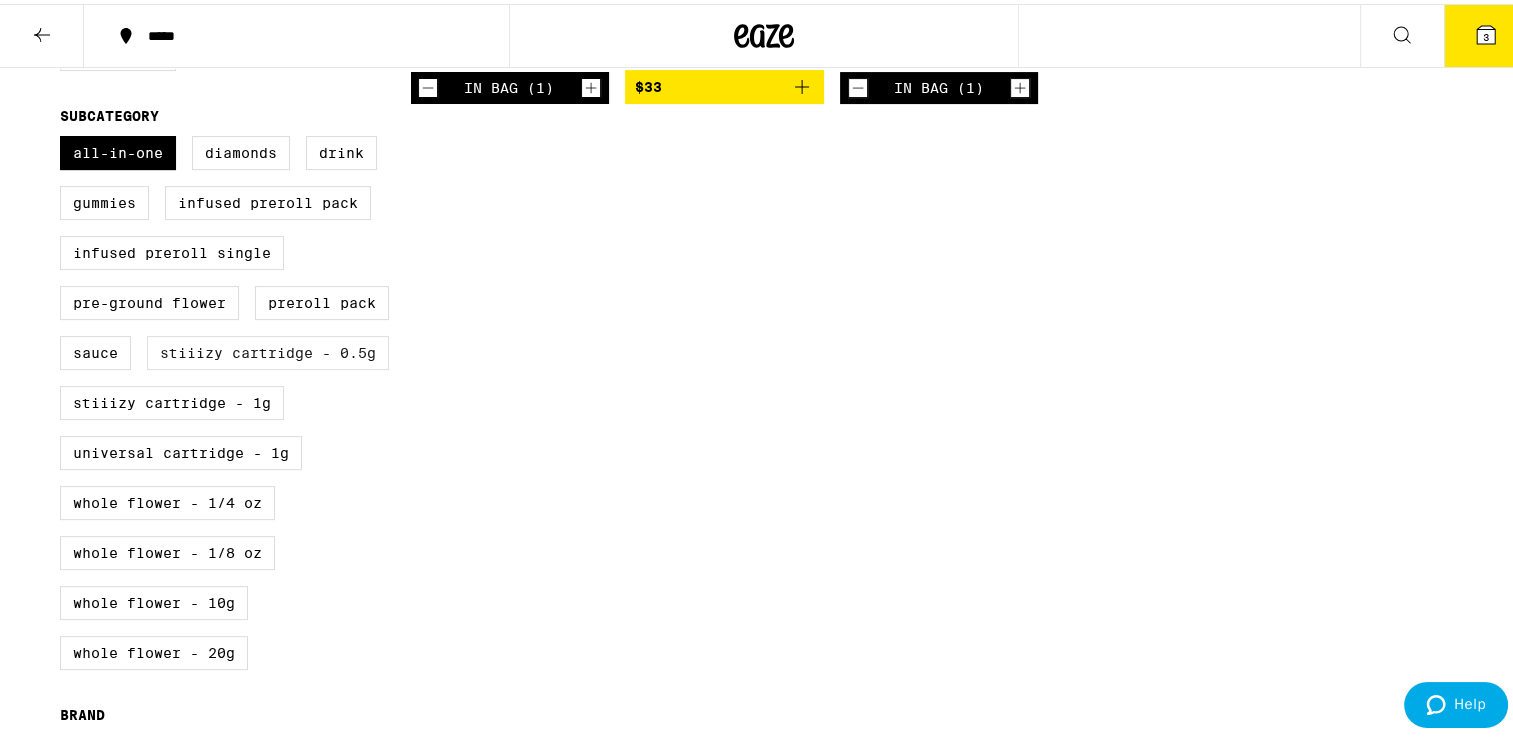 scroll, scrollTop: 527, scrollLeft: 0, axis: vertical 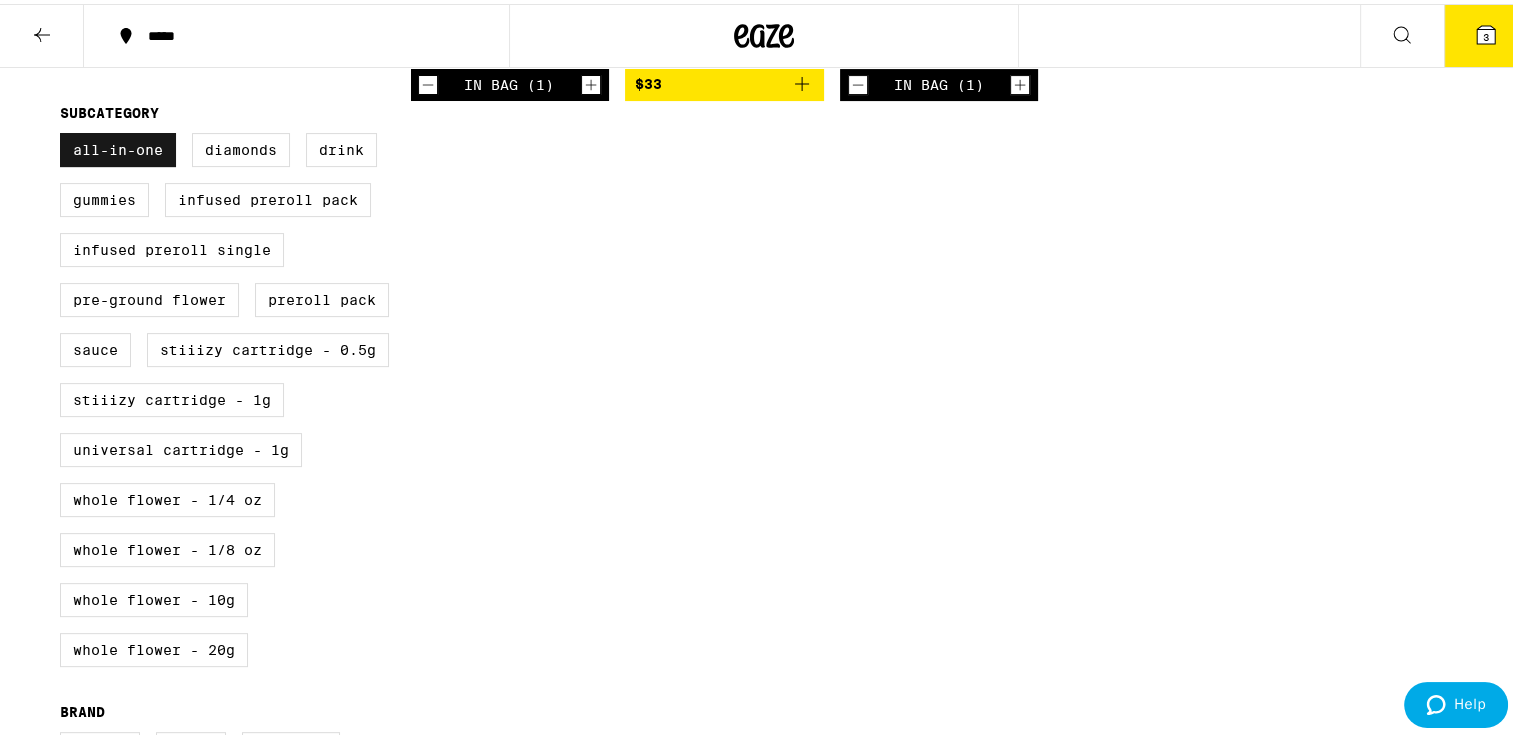 click on "All-In-One" at bounding box center (118, 146) 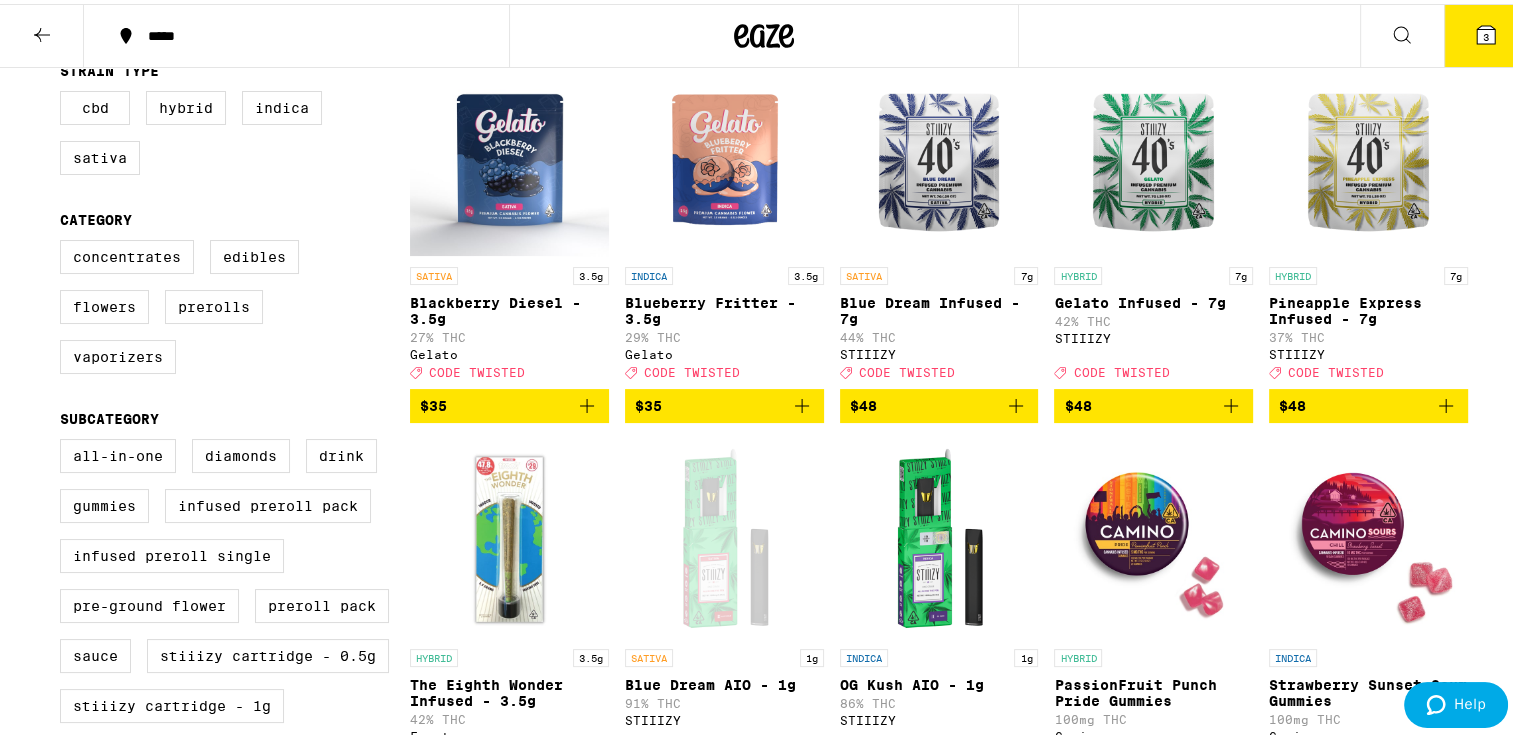 scroll, scrollTop: 220, scrollLeft: 0, axis: vertical 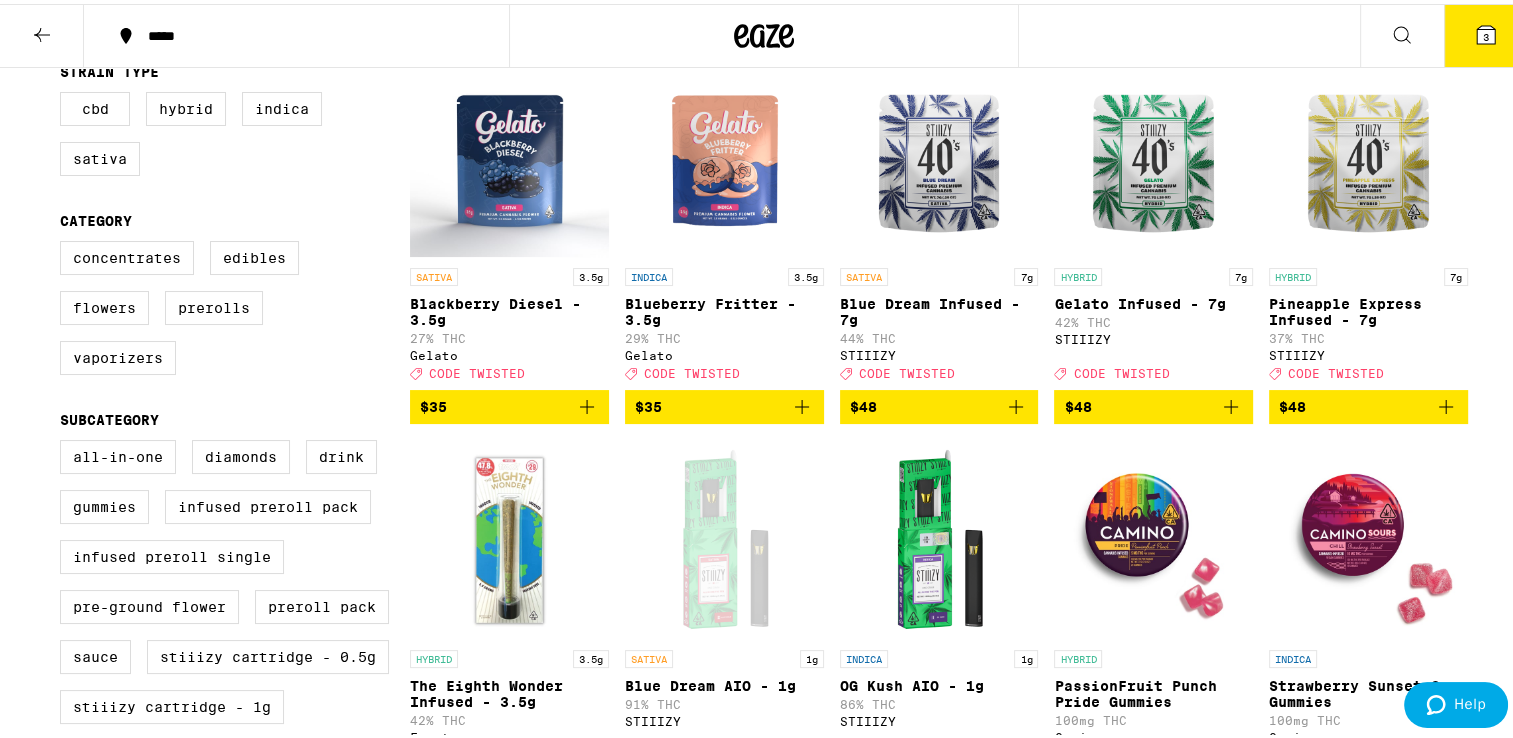 click on "Concentrates Edibles Flowers Prerolls Vaporizers" at bounding box center [235, 312] 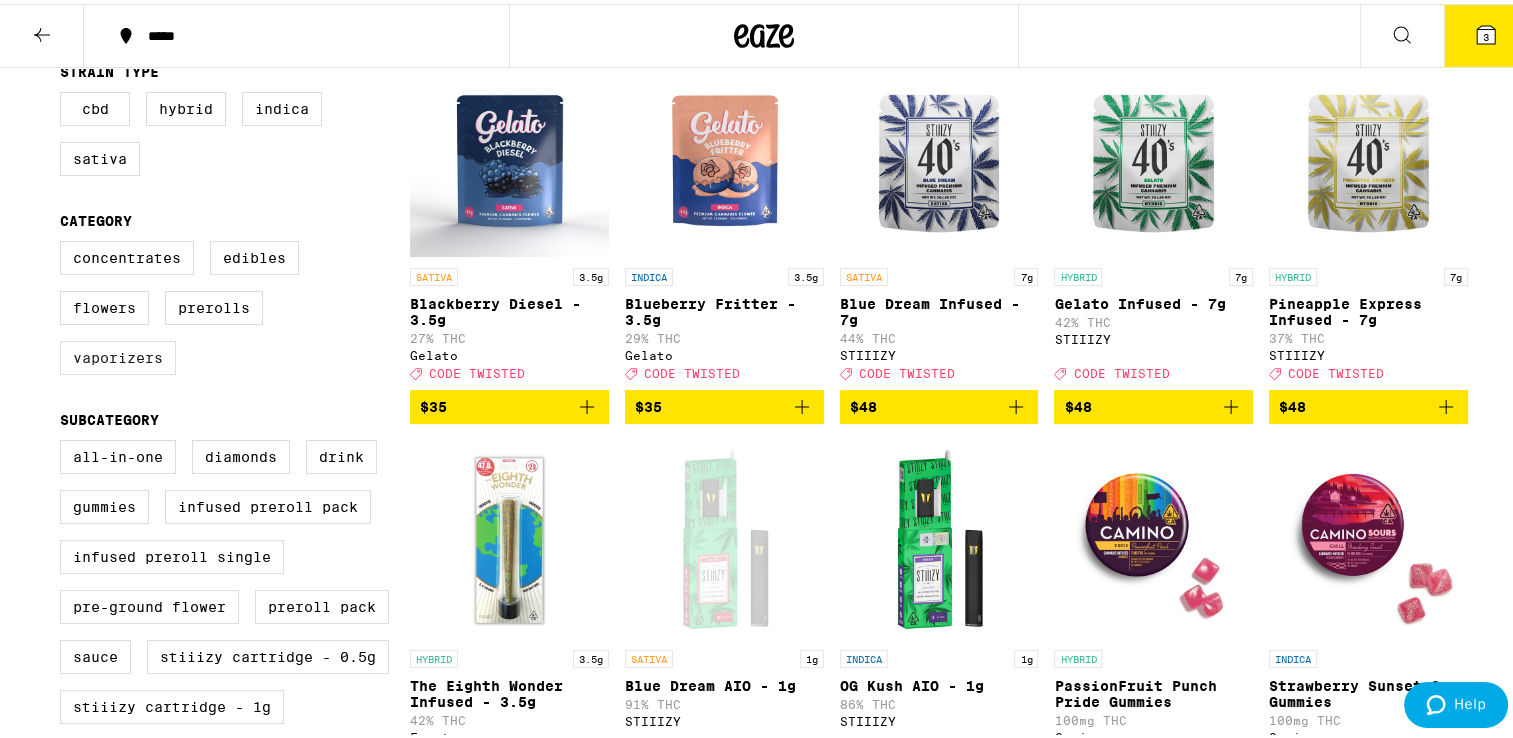 click on "Vaporizers" at bounding box center (118, 354) 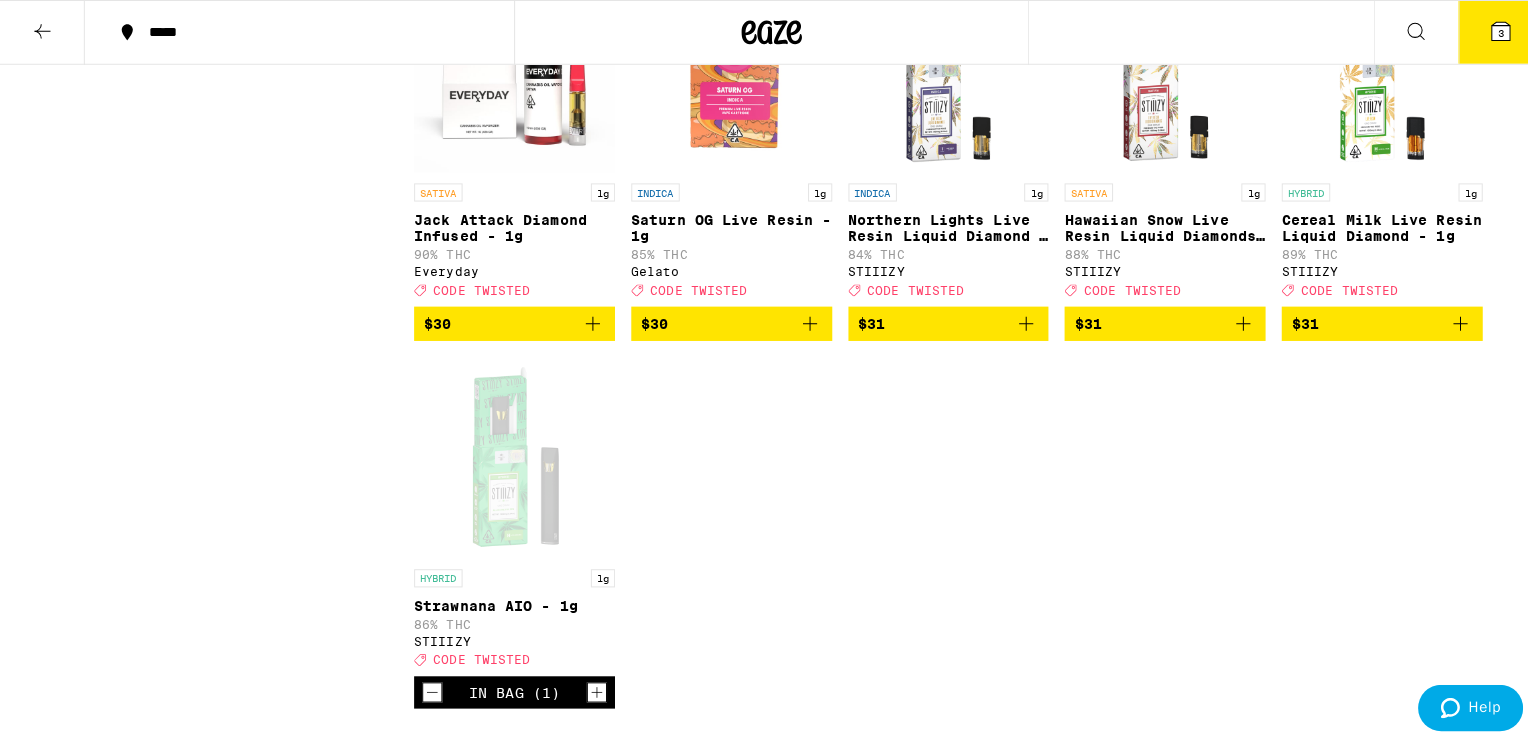 scroll, scrollTop: 1442, scrollLeft: 0, axis: vertical 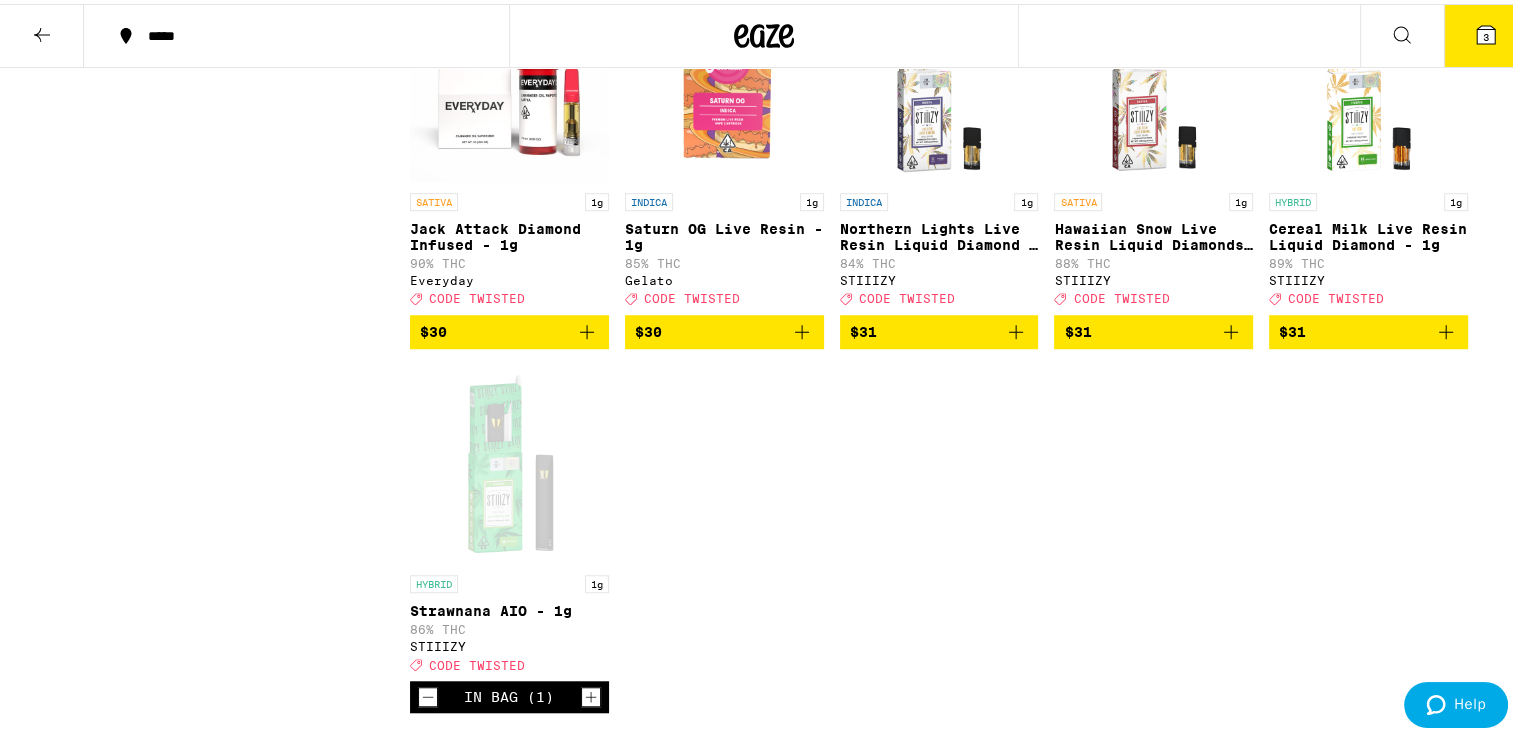 click on "INDICA 1g [PRODUCT_NAME] Live Resin - 1g 85% THC [BRAND_NAME] Deal Created with Sketch. CODE TWISTED" at bounding box center (724, 245) 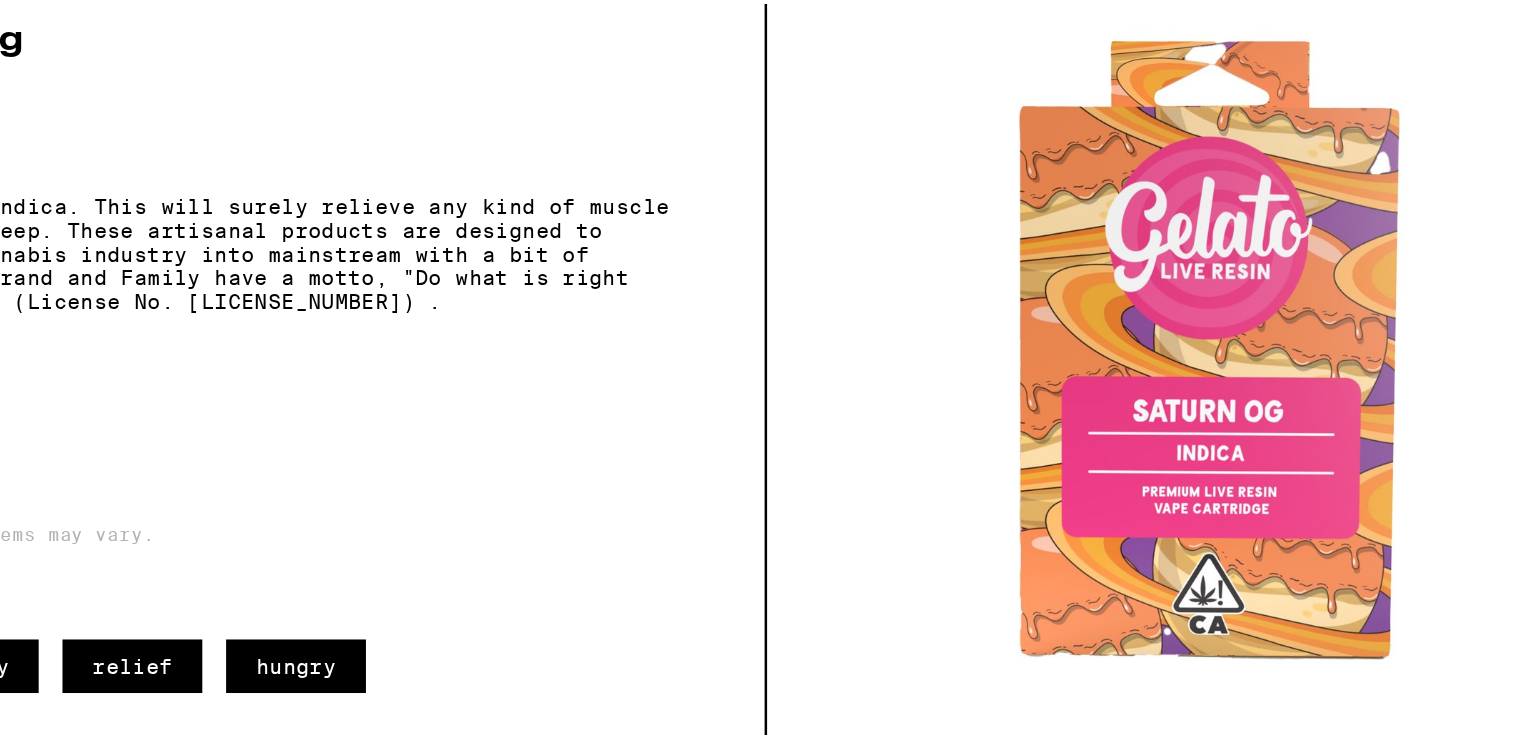 scroll, scrollTop: 1442, scrollLeft: 0, axis: vertical 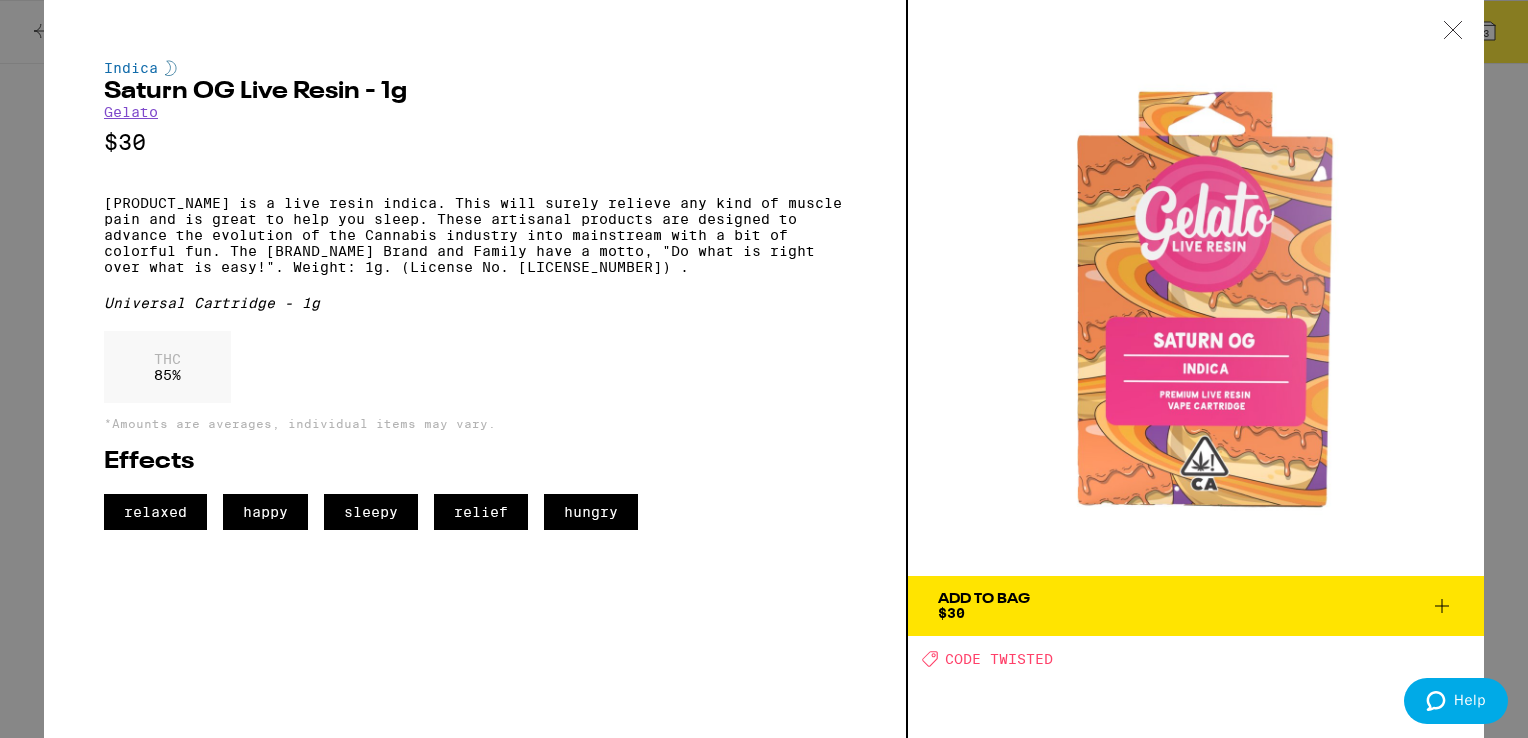 click at bounding box center (1453, 31) 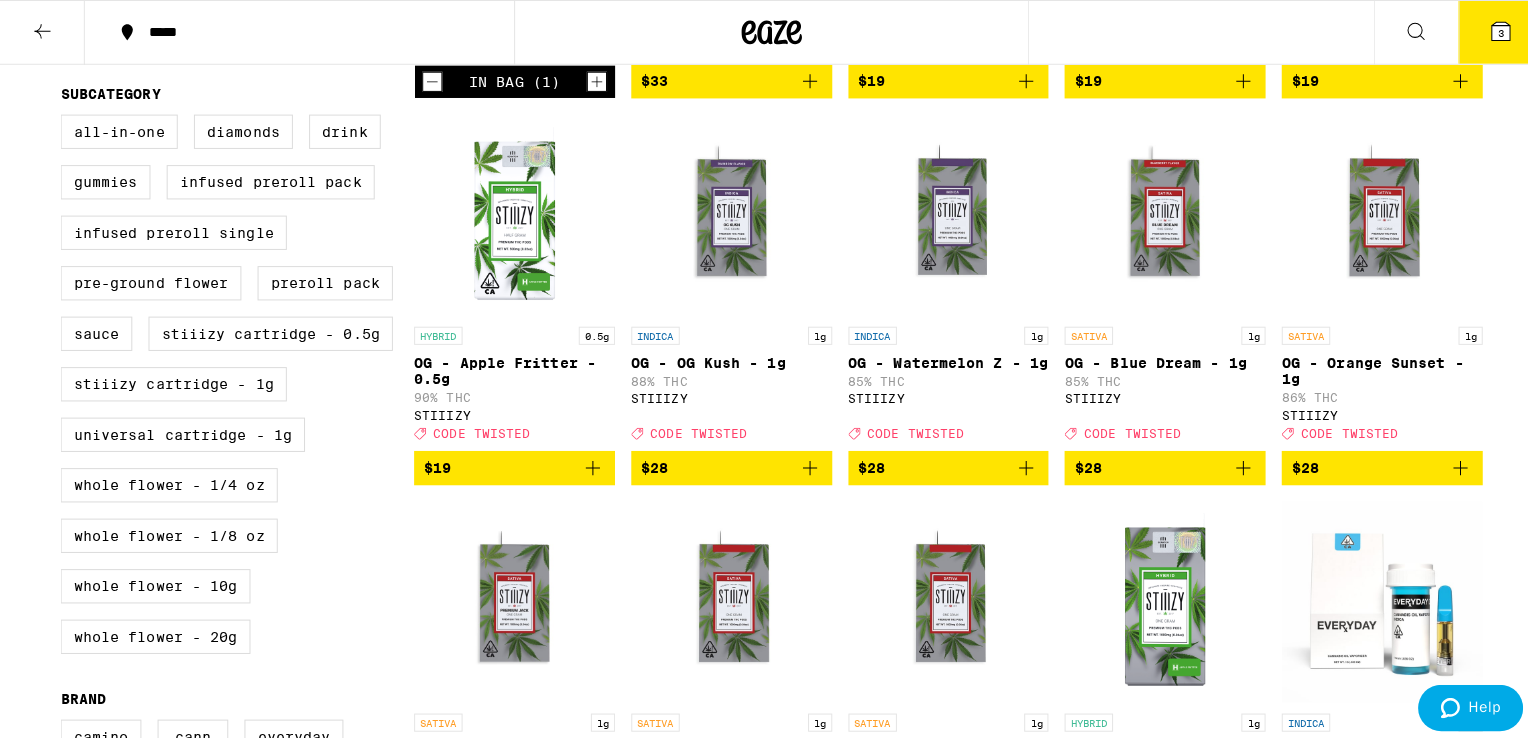 scroll, scrollTop: 0, scrollLeft: 0, axis: both 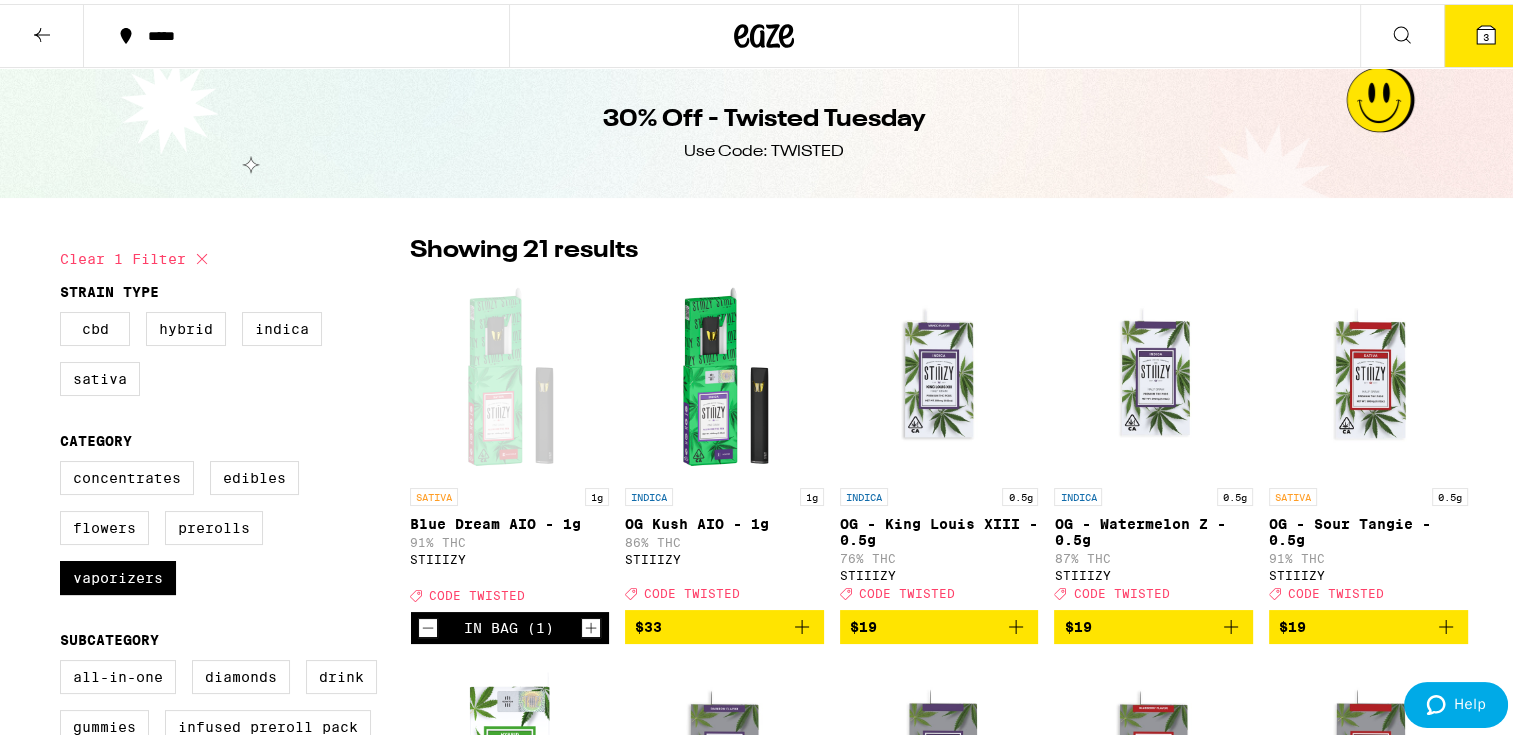 click on "3" at bounding box center [1486, 32] 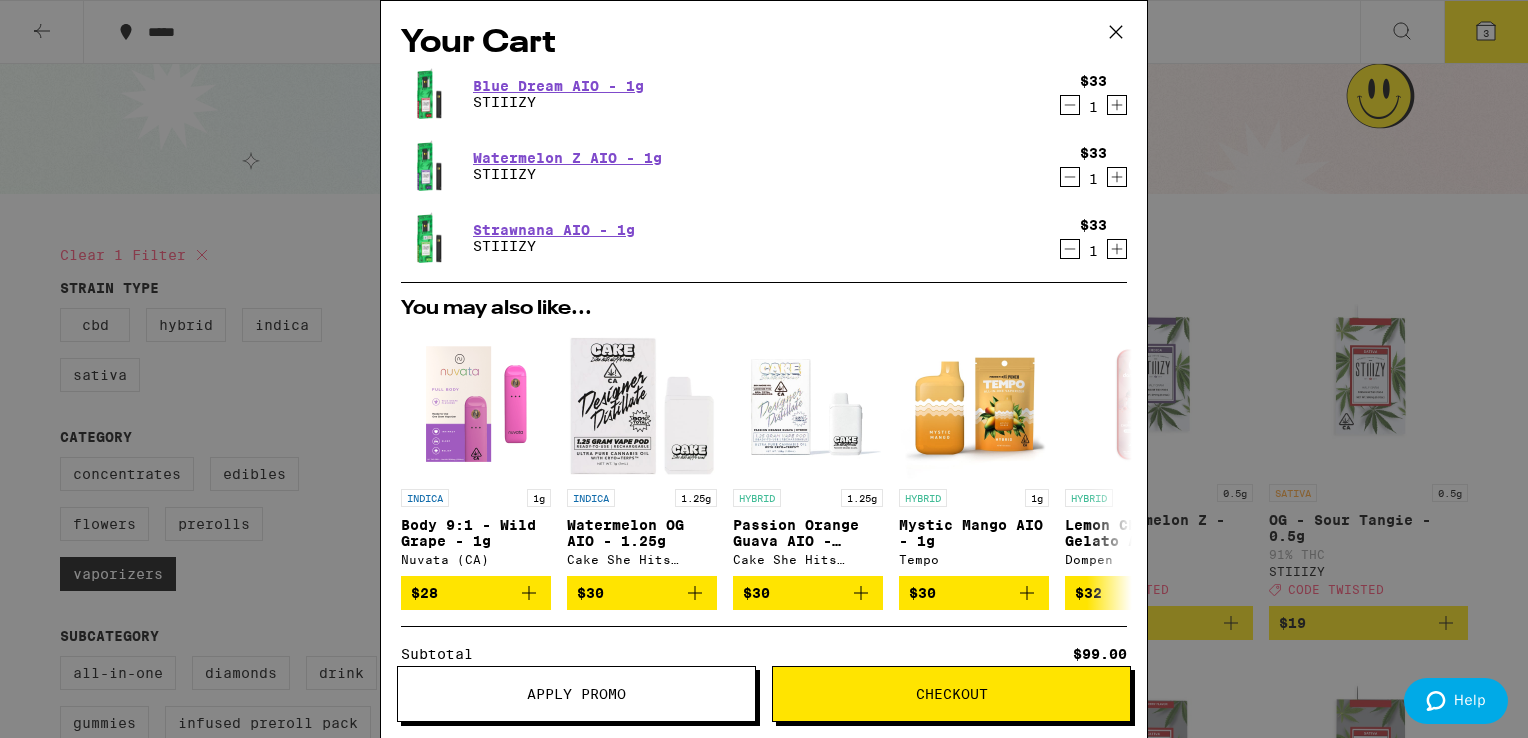 click on "$33 1" at bounding box center [1089, 166] 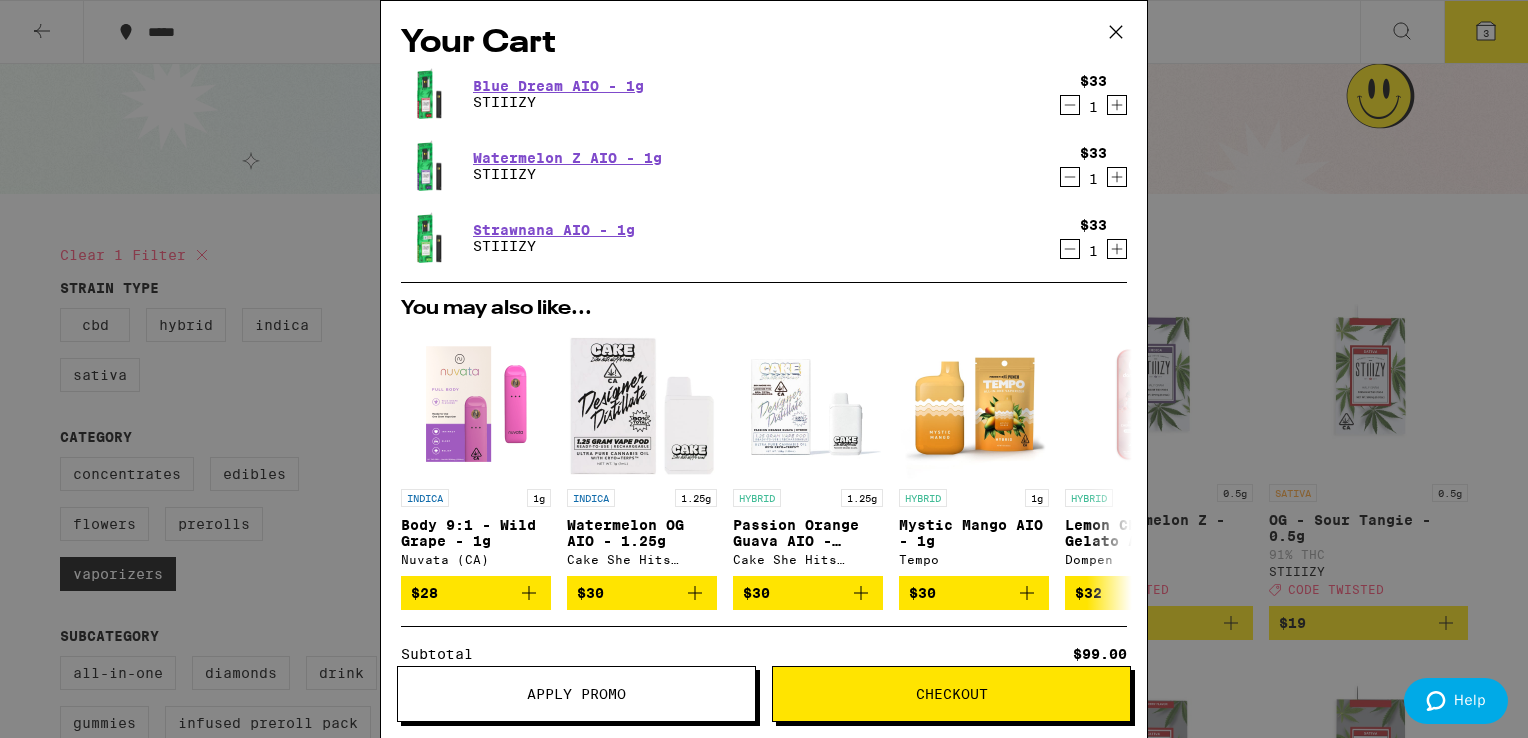 click 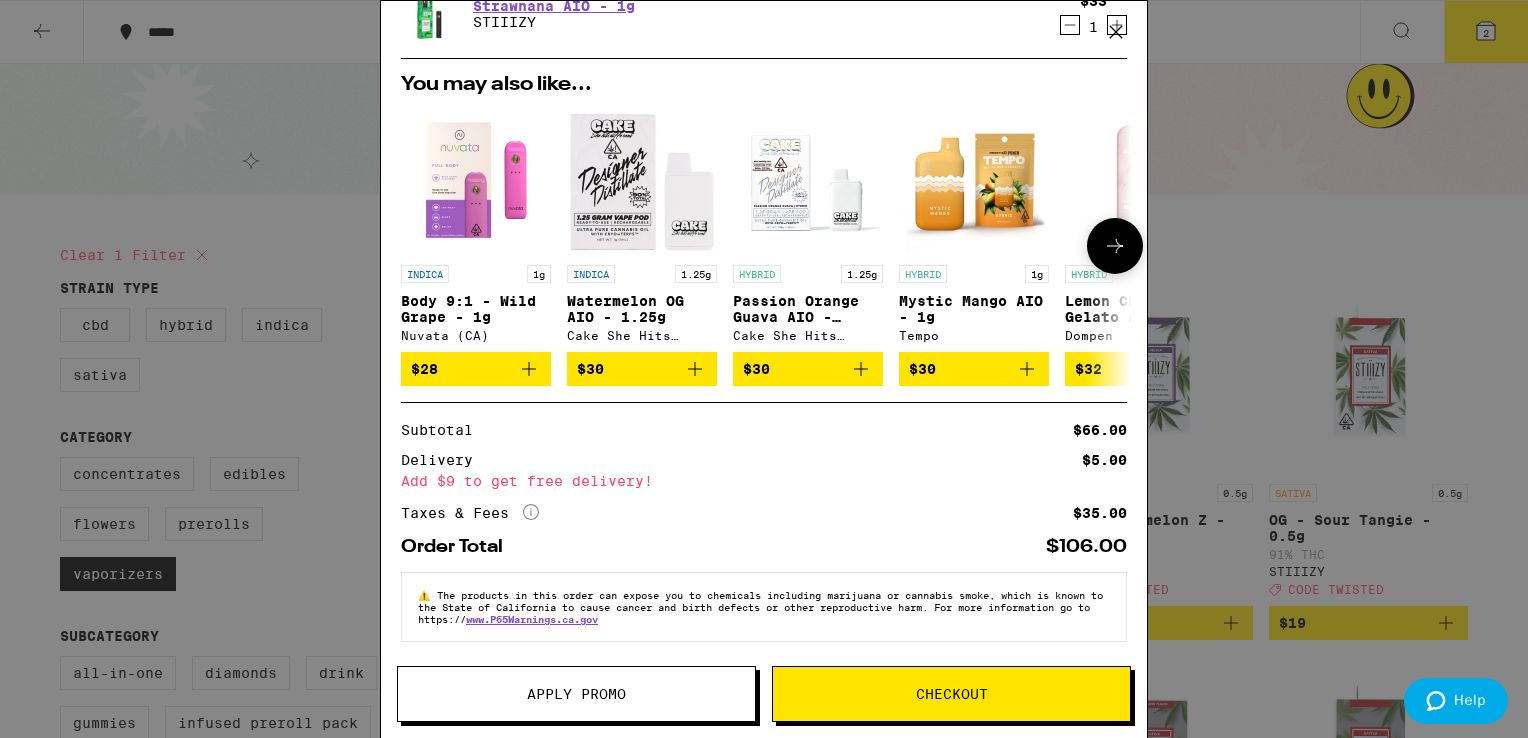 scroll, scrollTop: 163, scrollLeft: 0, axis: vertical 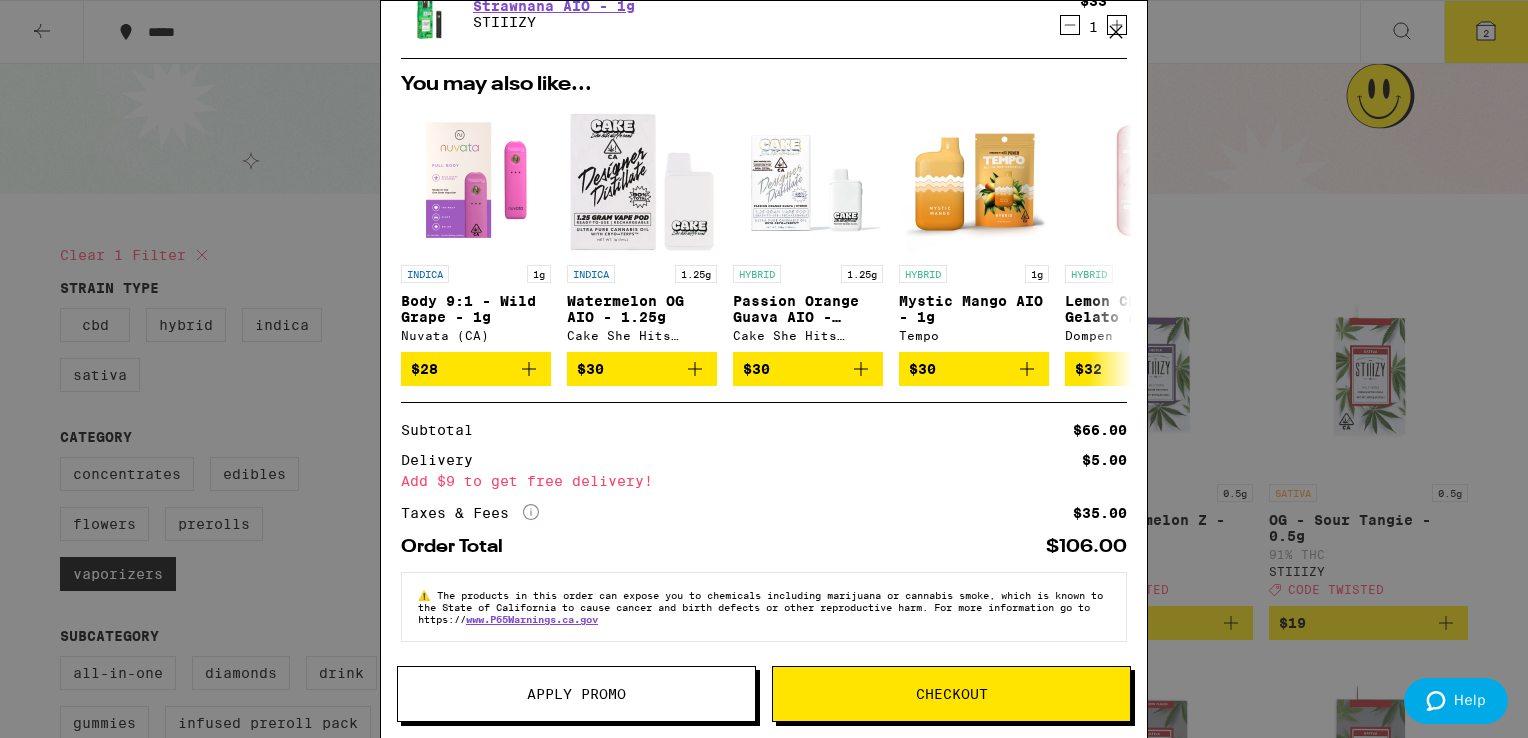 click on "Apply Promo" at bounding box center [576, 694] 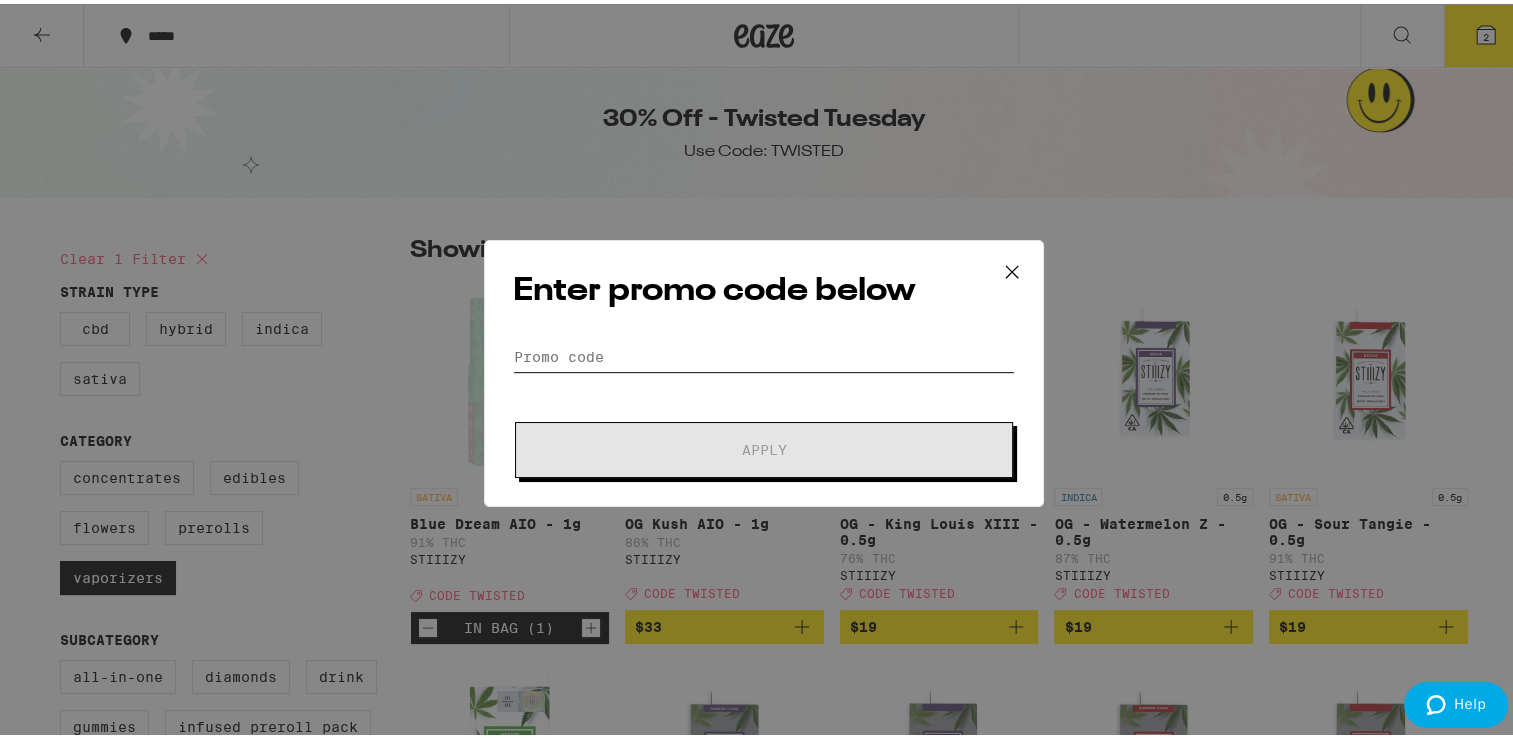 click on "Promo Code" at bounding box center [764, 353] 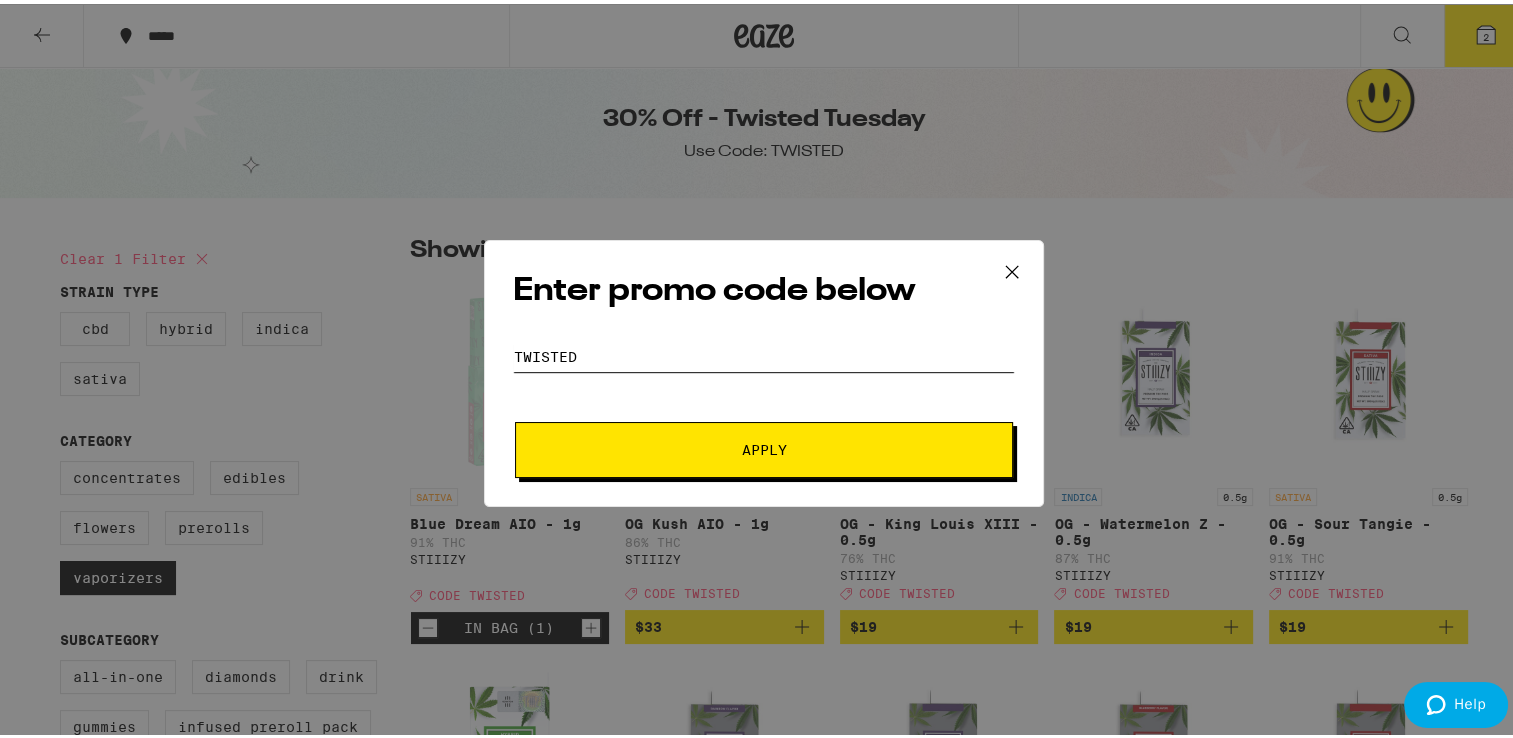 type on "twisted" 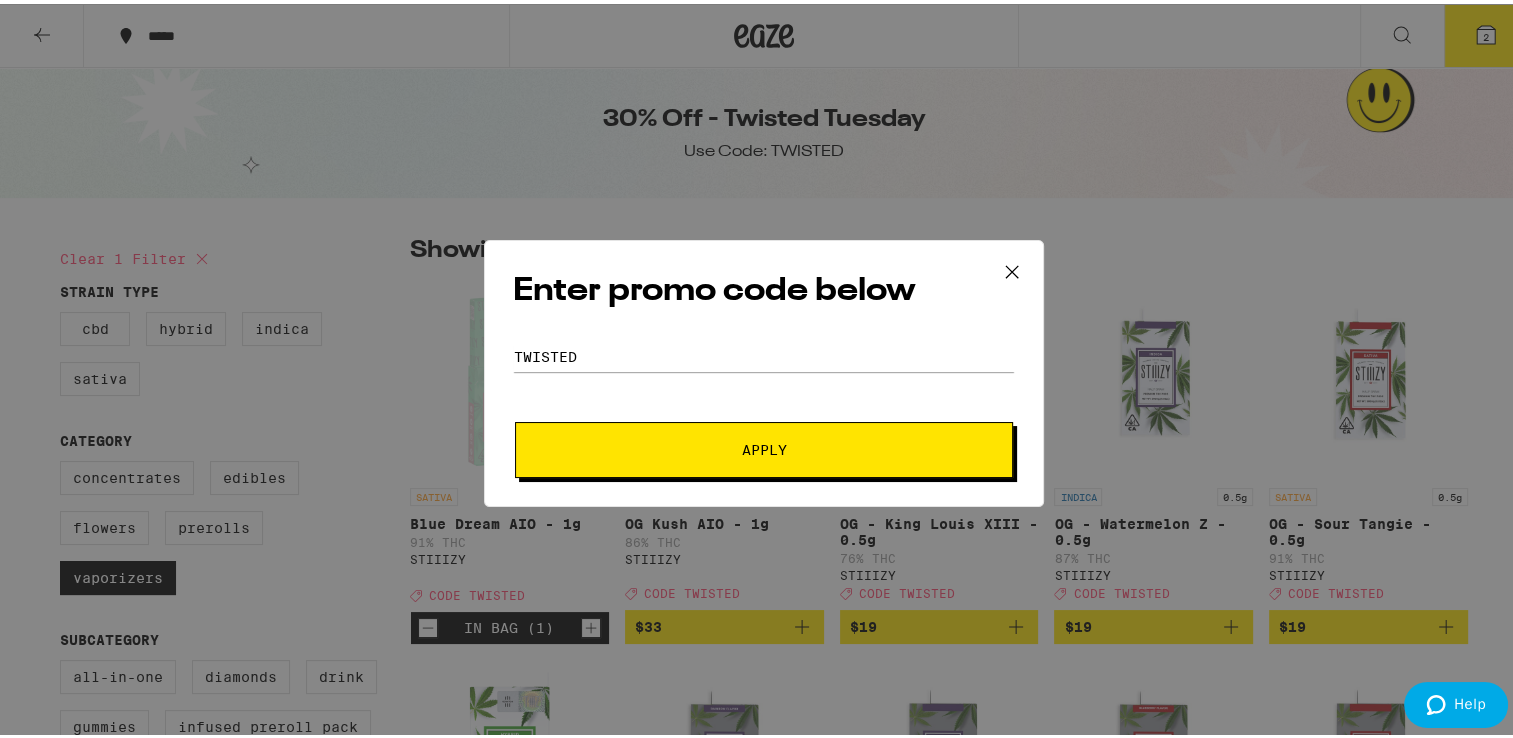 click on "Apply" at bounding box center [764, 446] 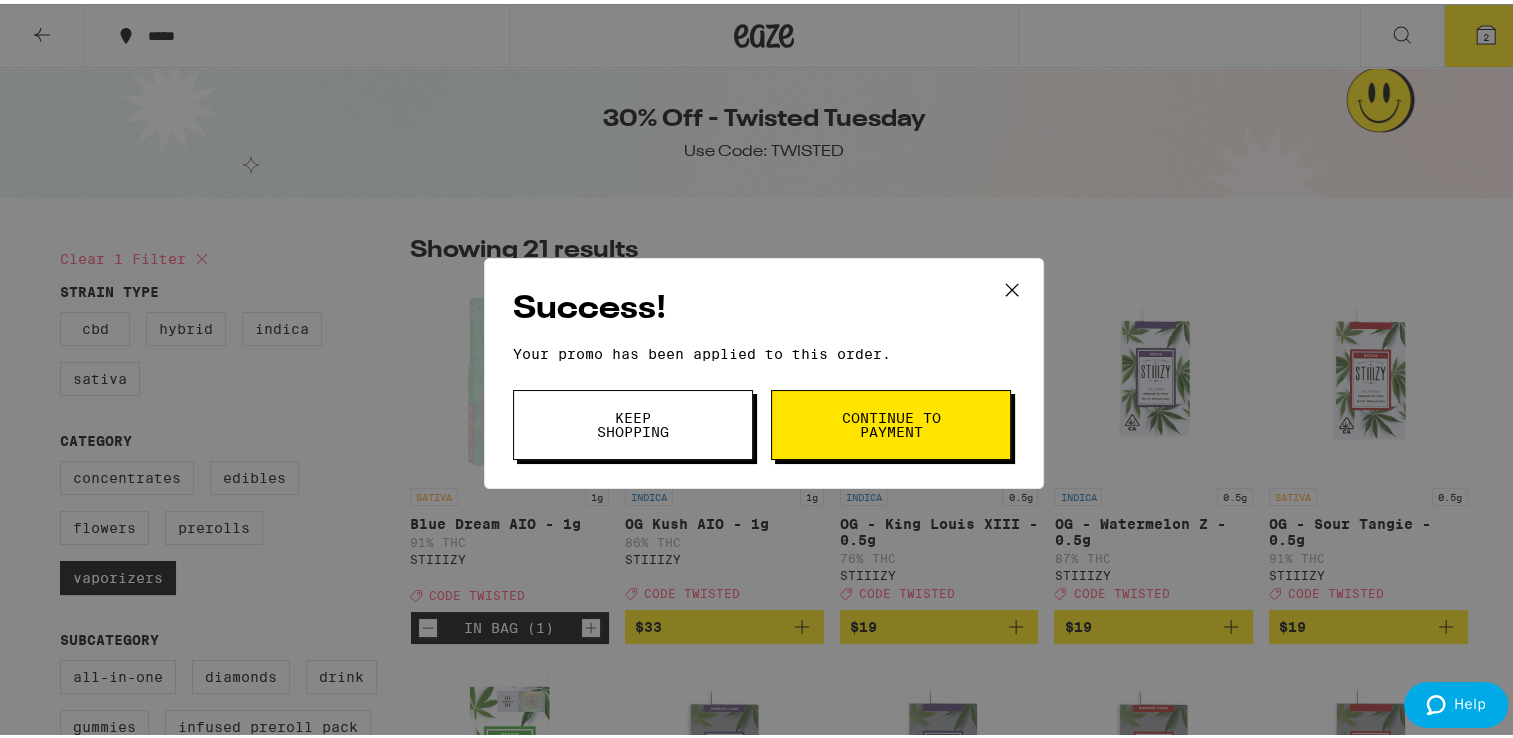 click 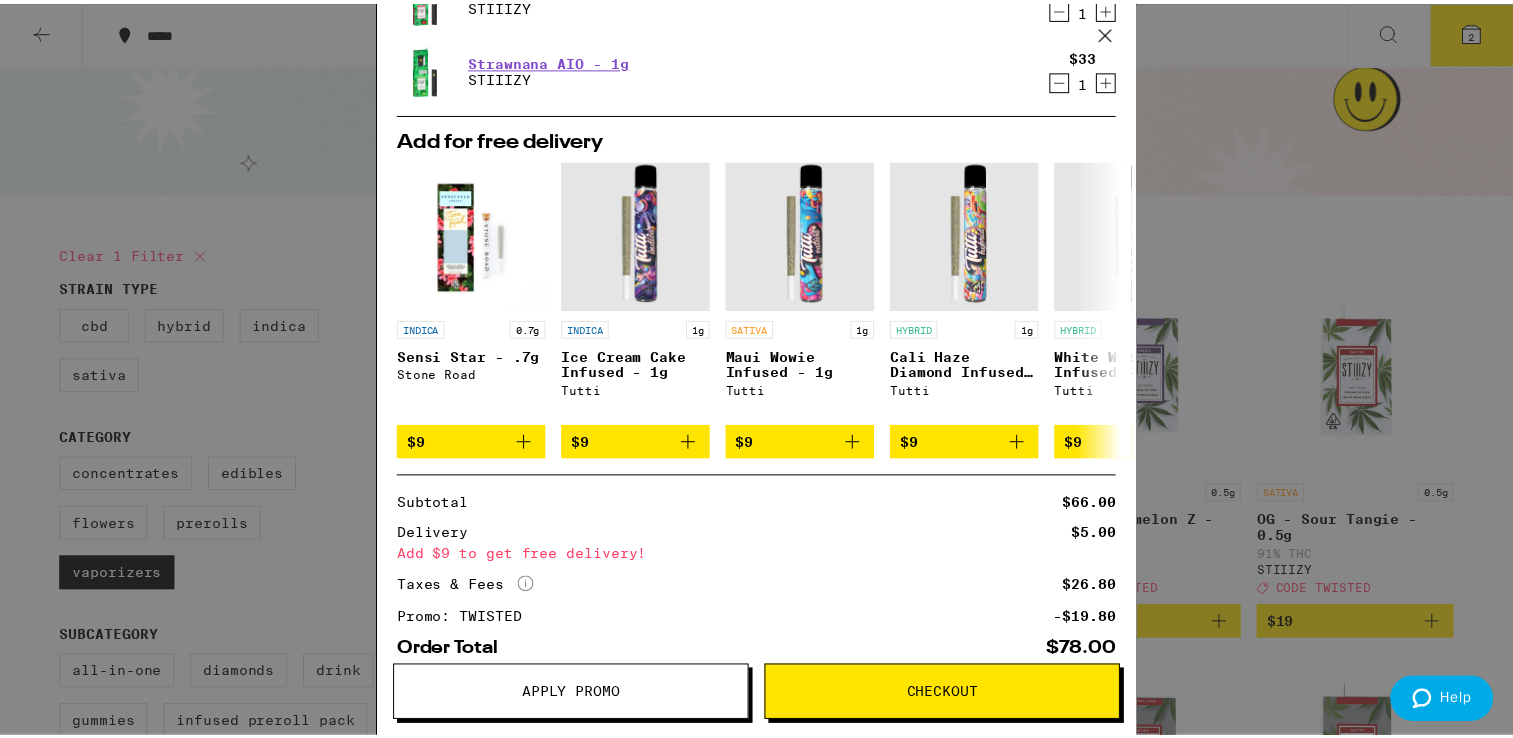 scroll, scrollTop: 0, scrollLeft: 0, axis: both 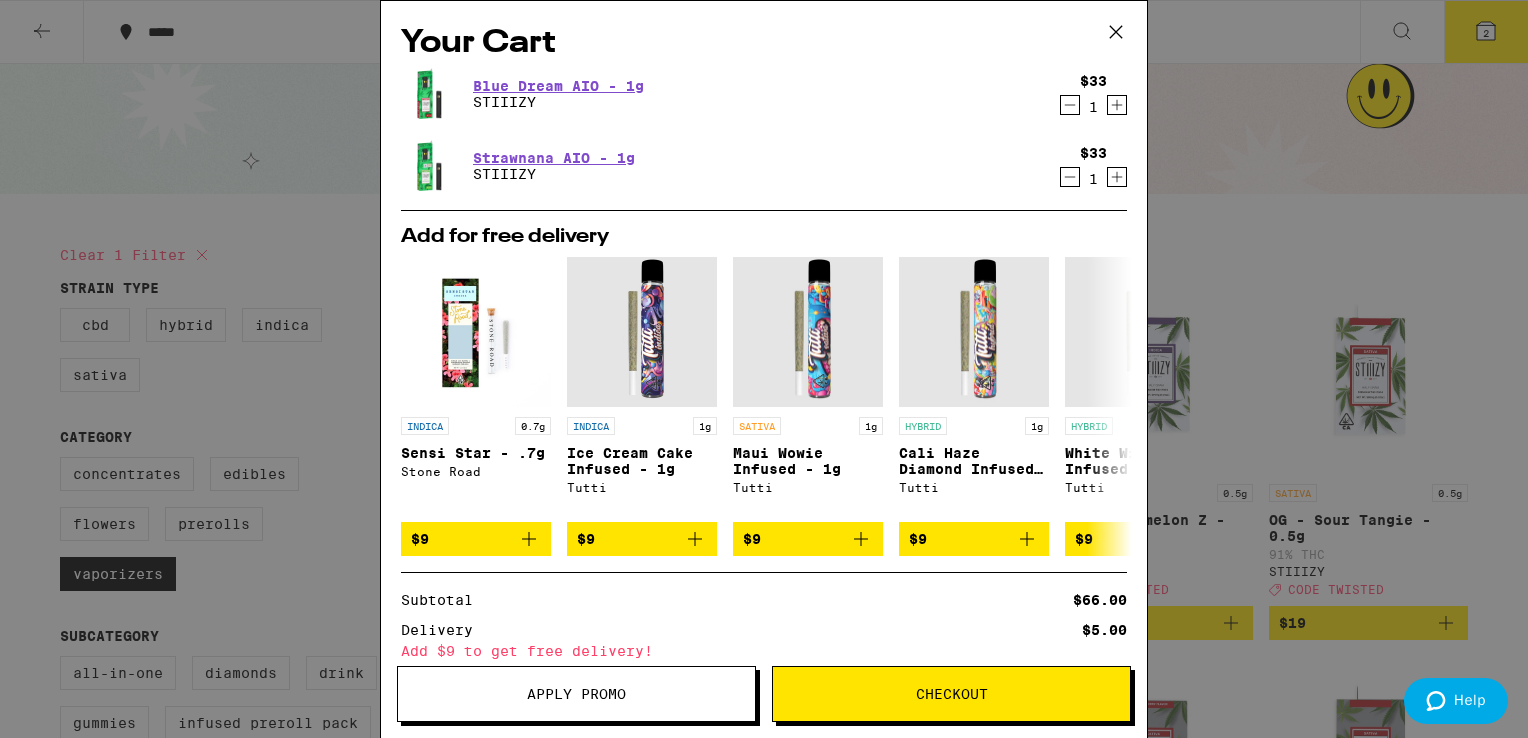 click on "Checkout" at bounding box center [951, 694] 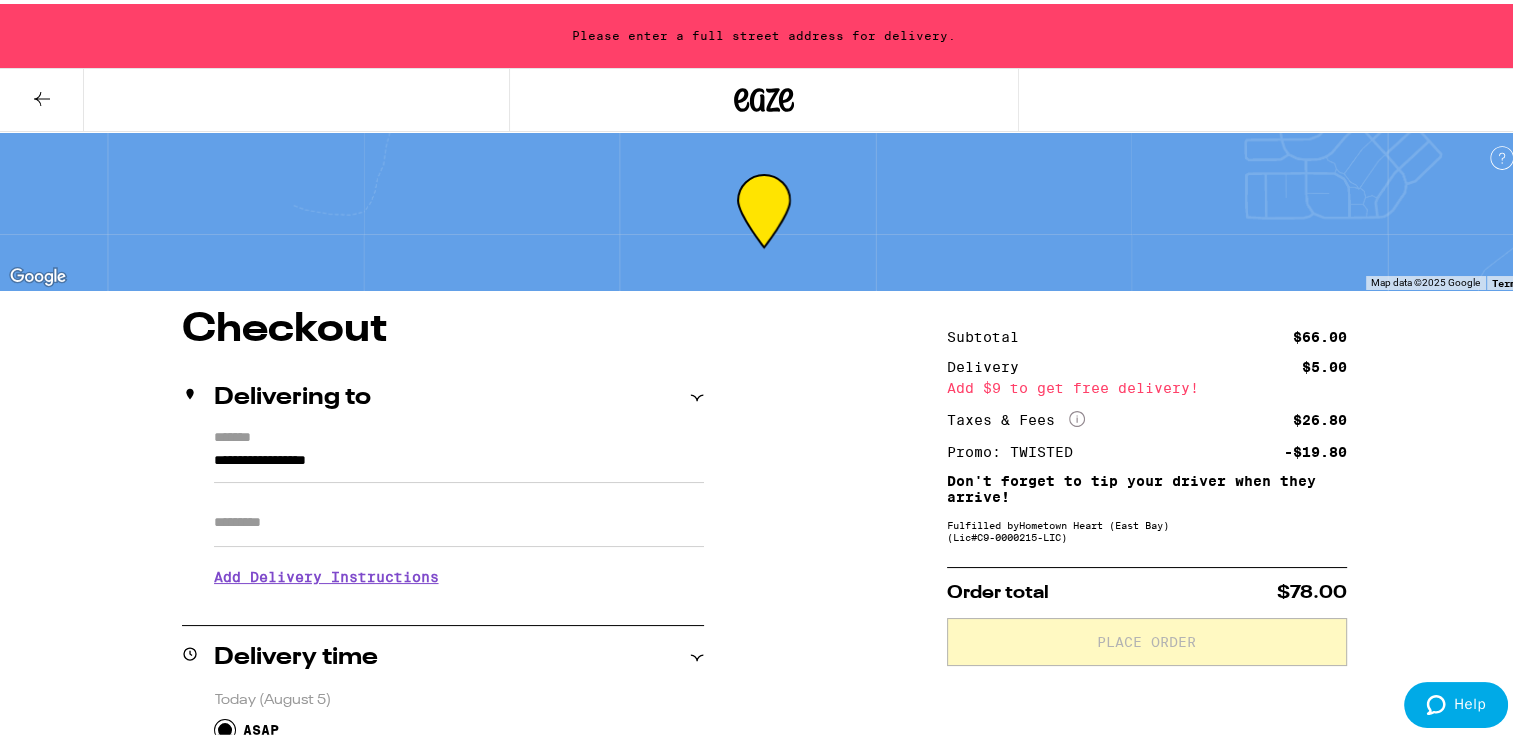 click on "**********" at bounding box center [459, 461] 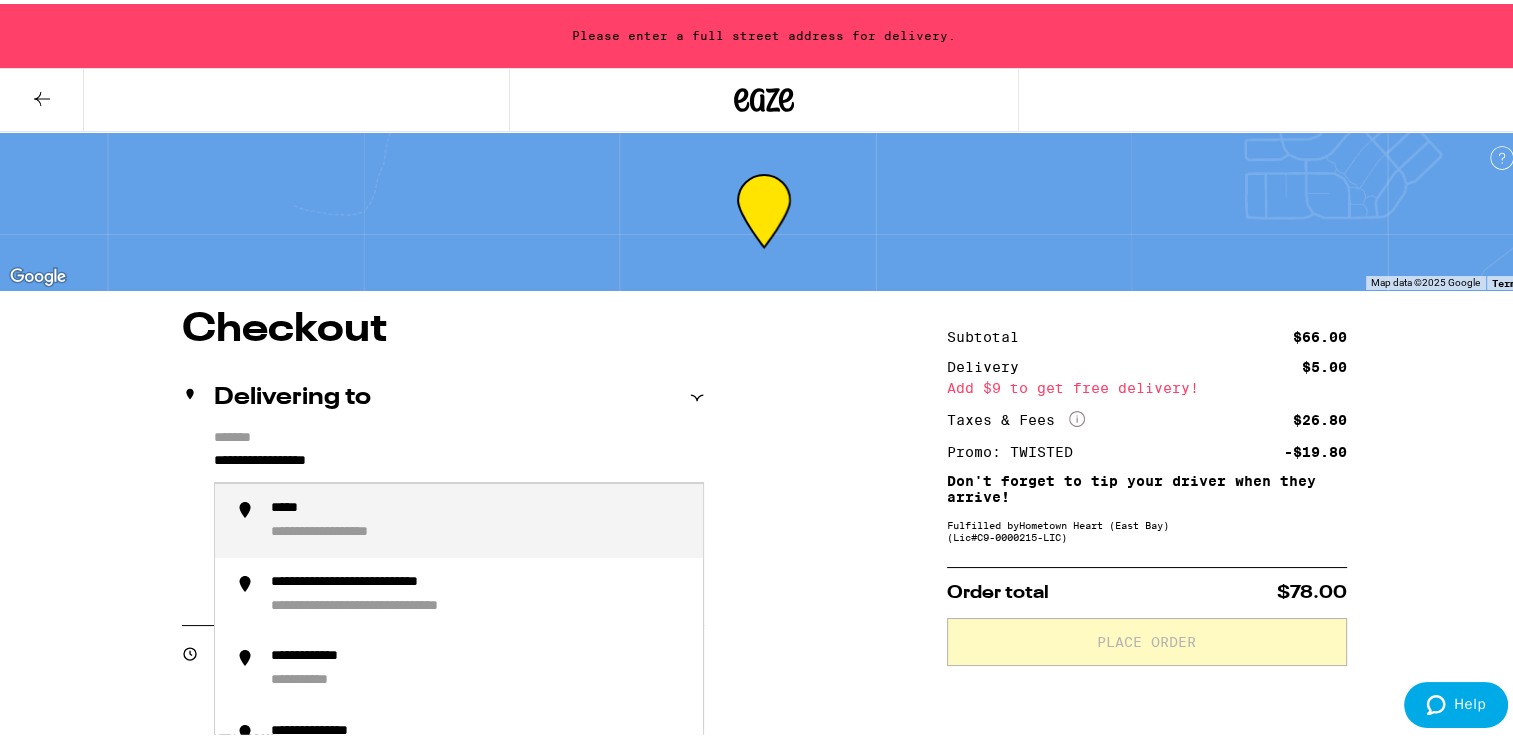 click on "**********" at bounding box center [459, 461] 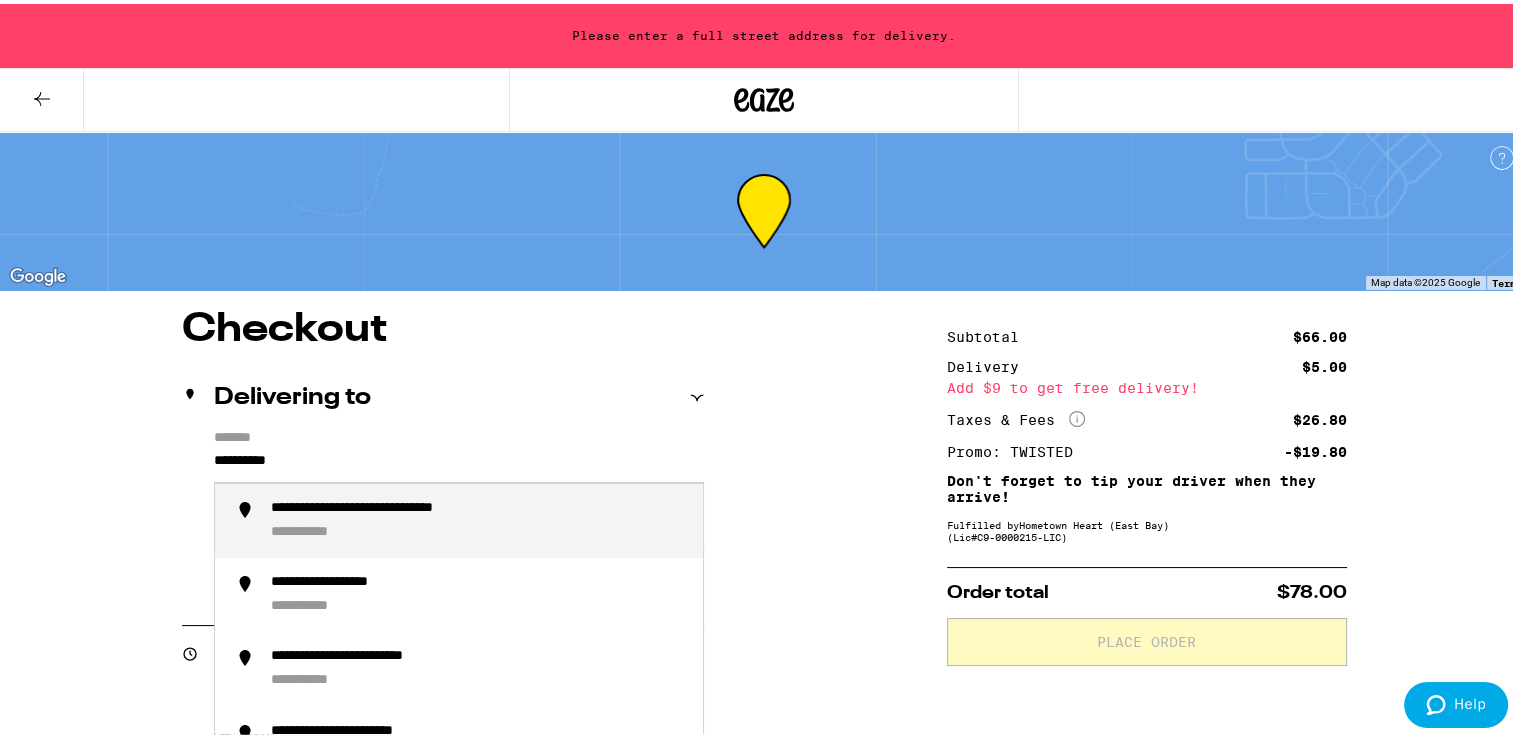 click on "**********" at bounding box center (459, 517) 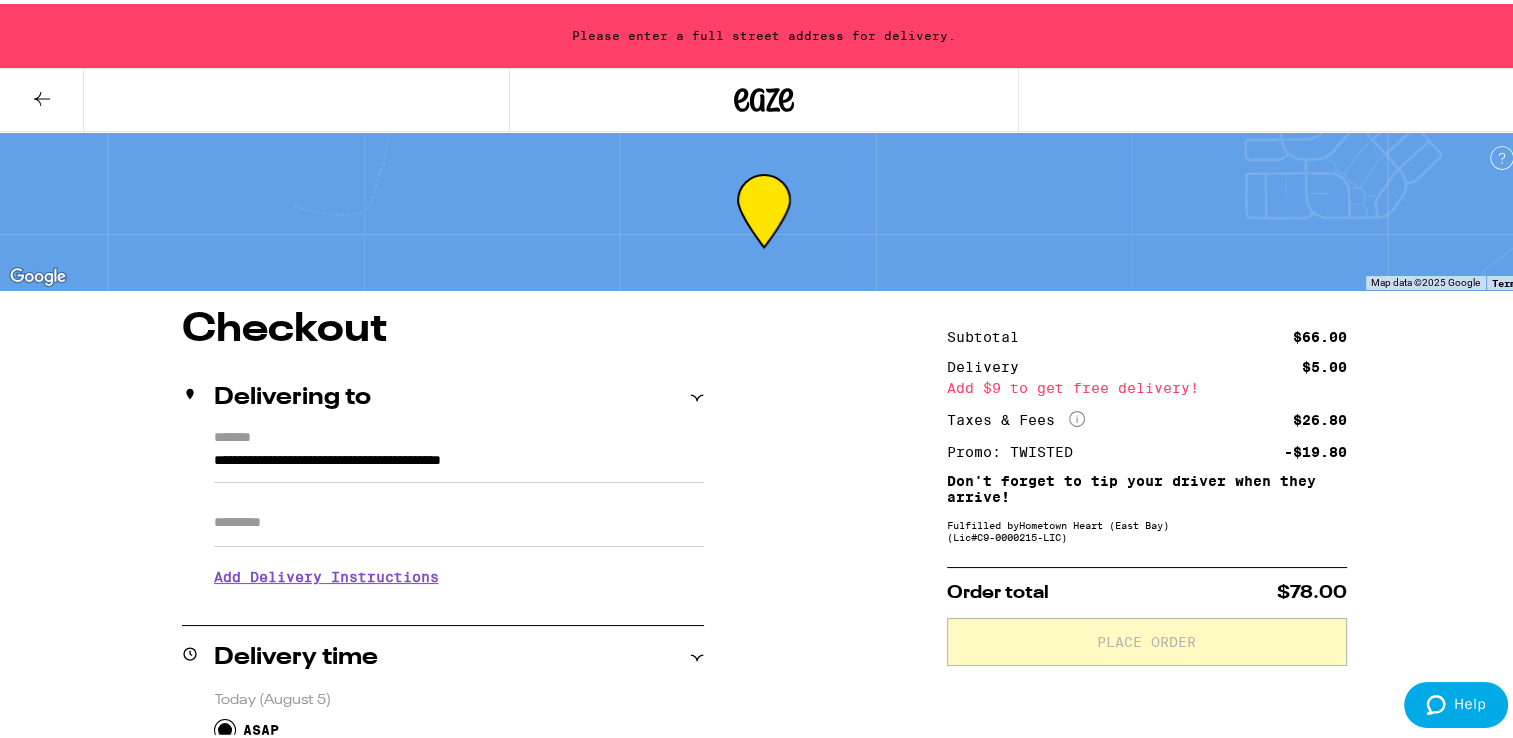 type on "**********" 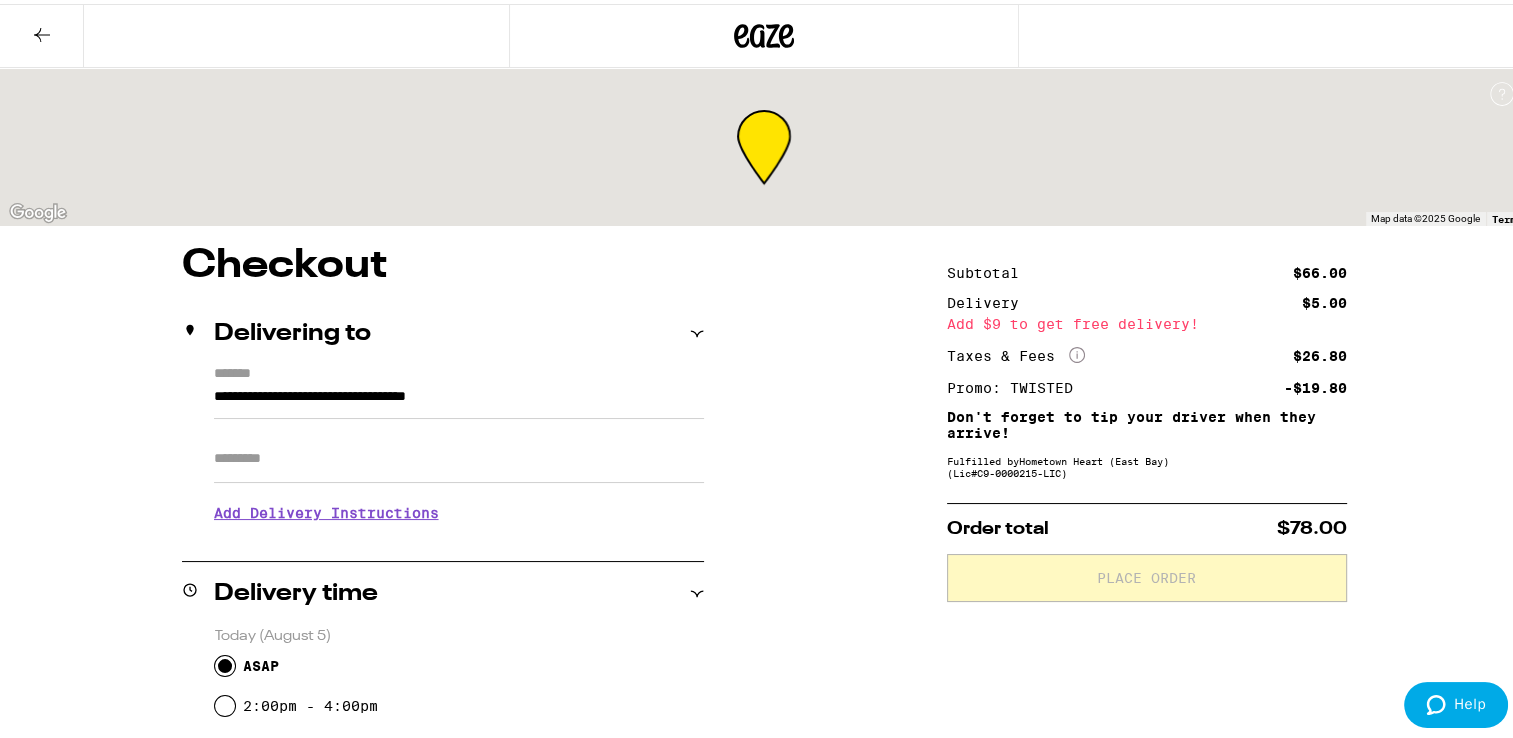 click on "Add Delivery Instructions" at bounding box center (459, 509) 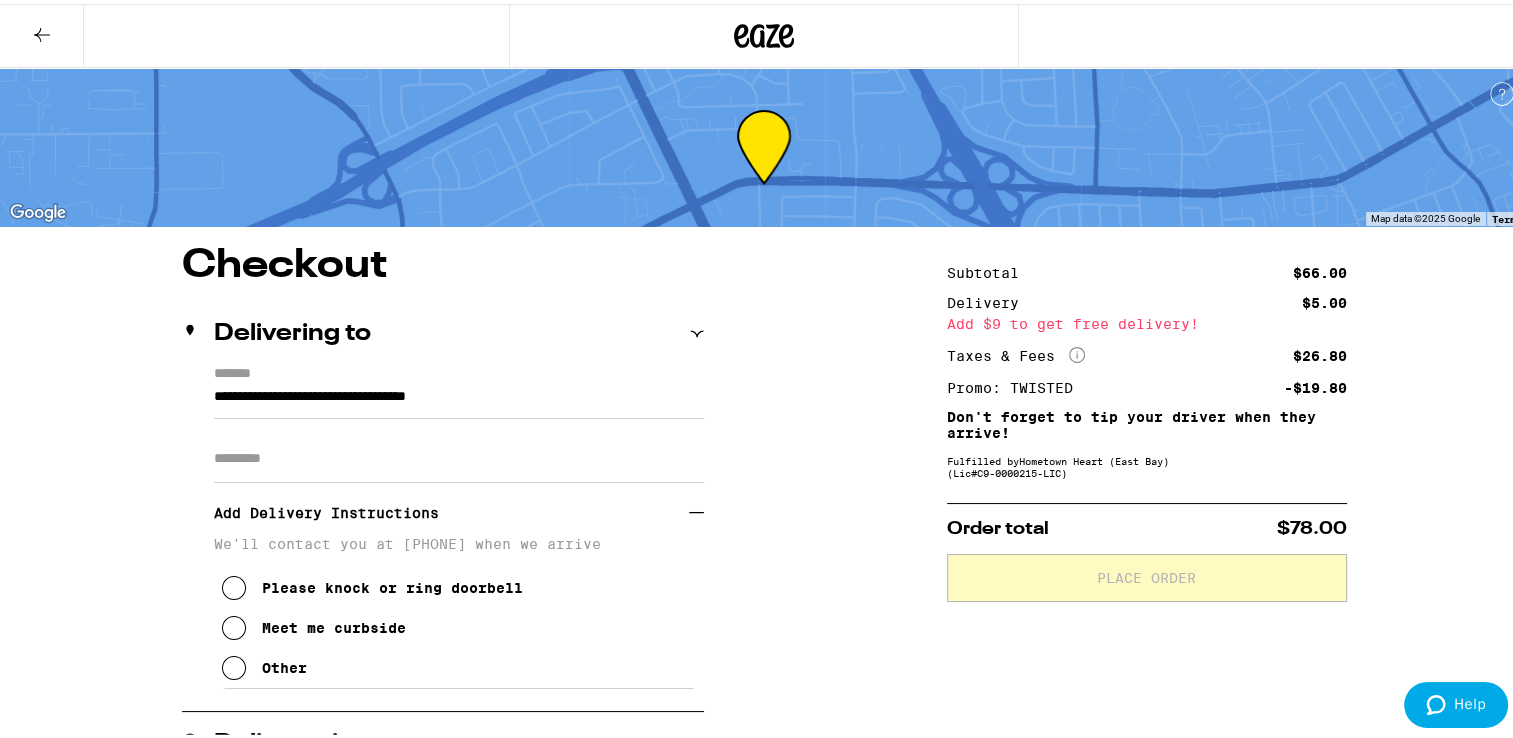 click on "Apt/Suite" at bounding box center [459, 455] 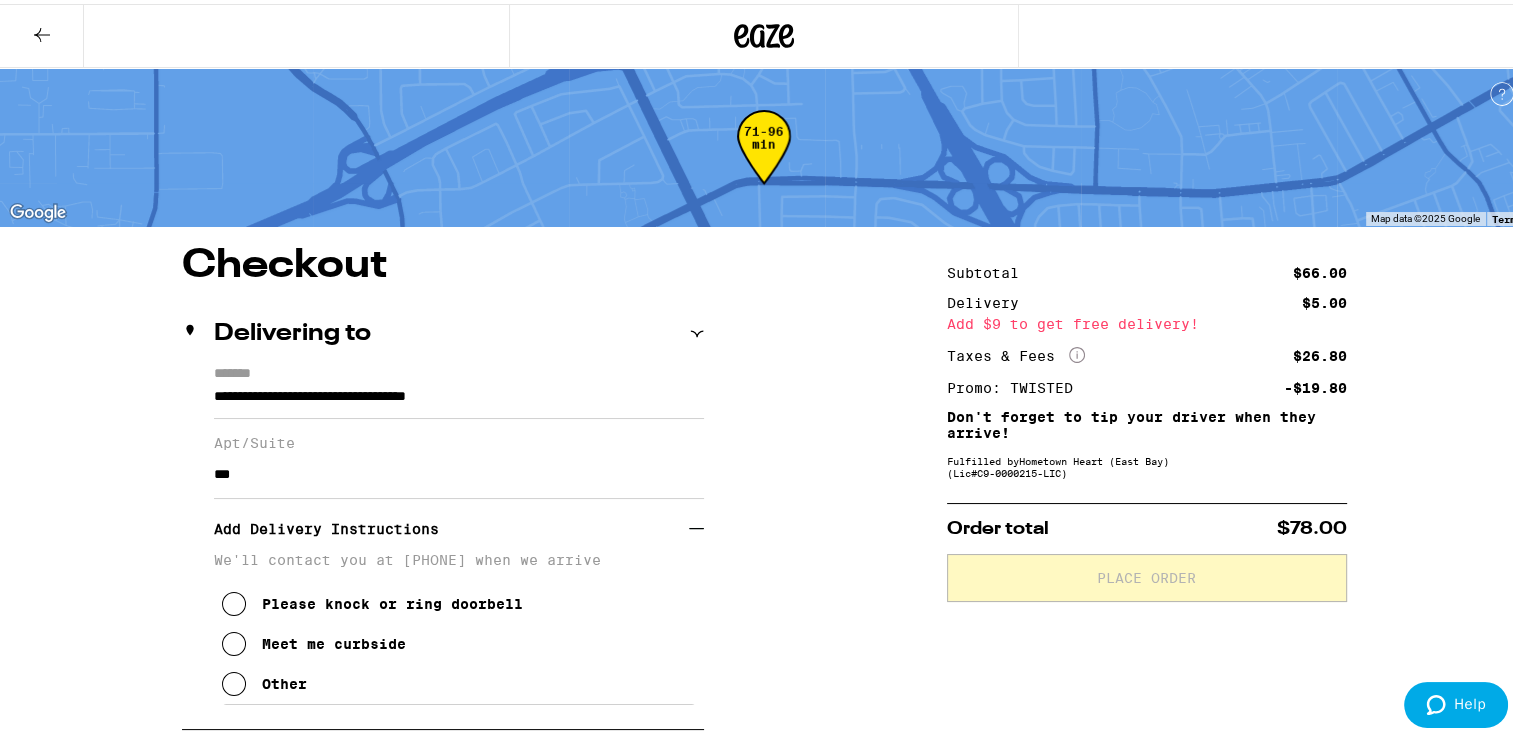 type on "***" 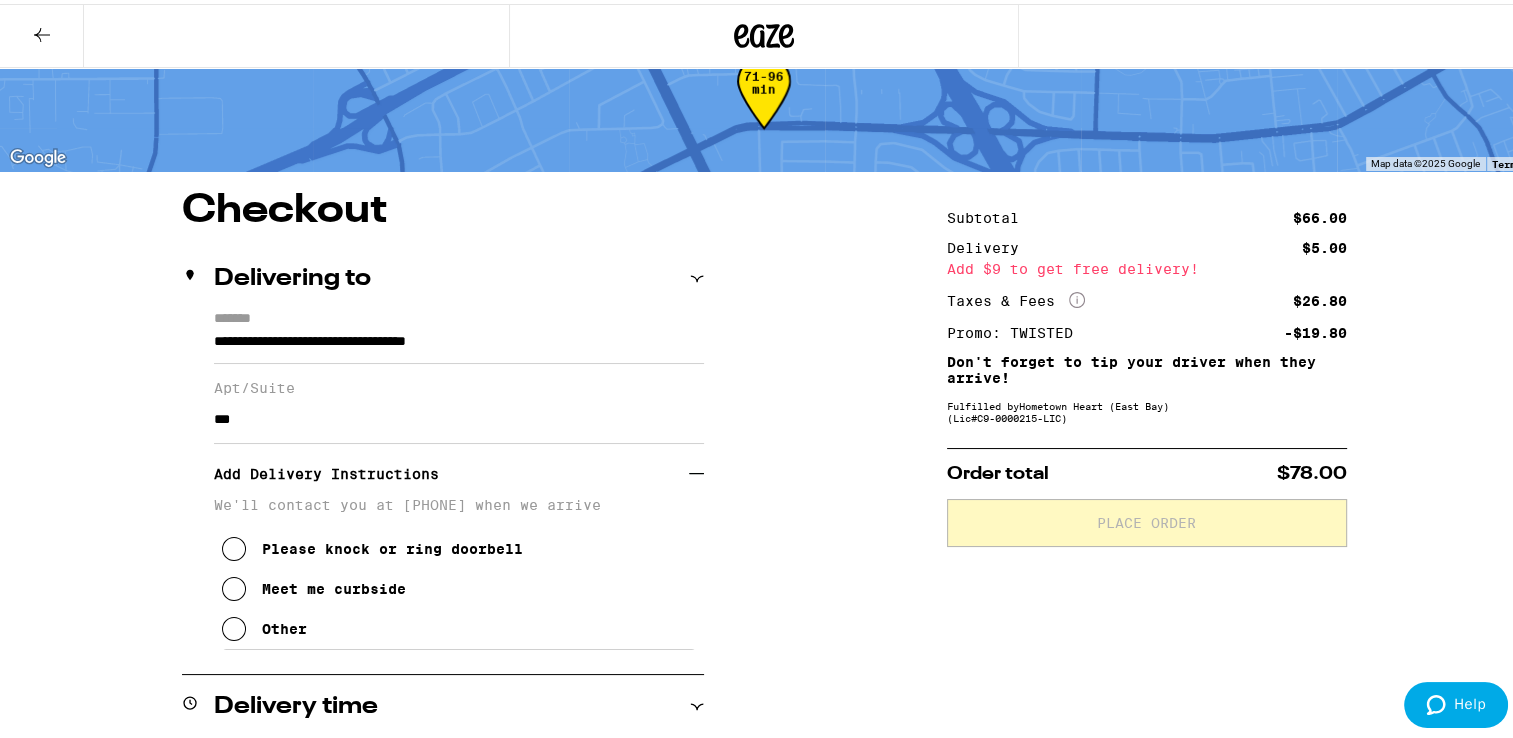 click on "We'll contact you at [PHONE] when we arrive" at bounding box center [459, 501] 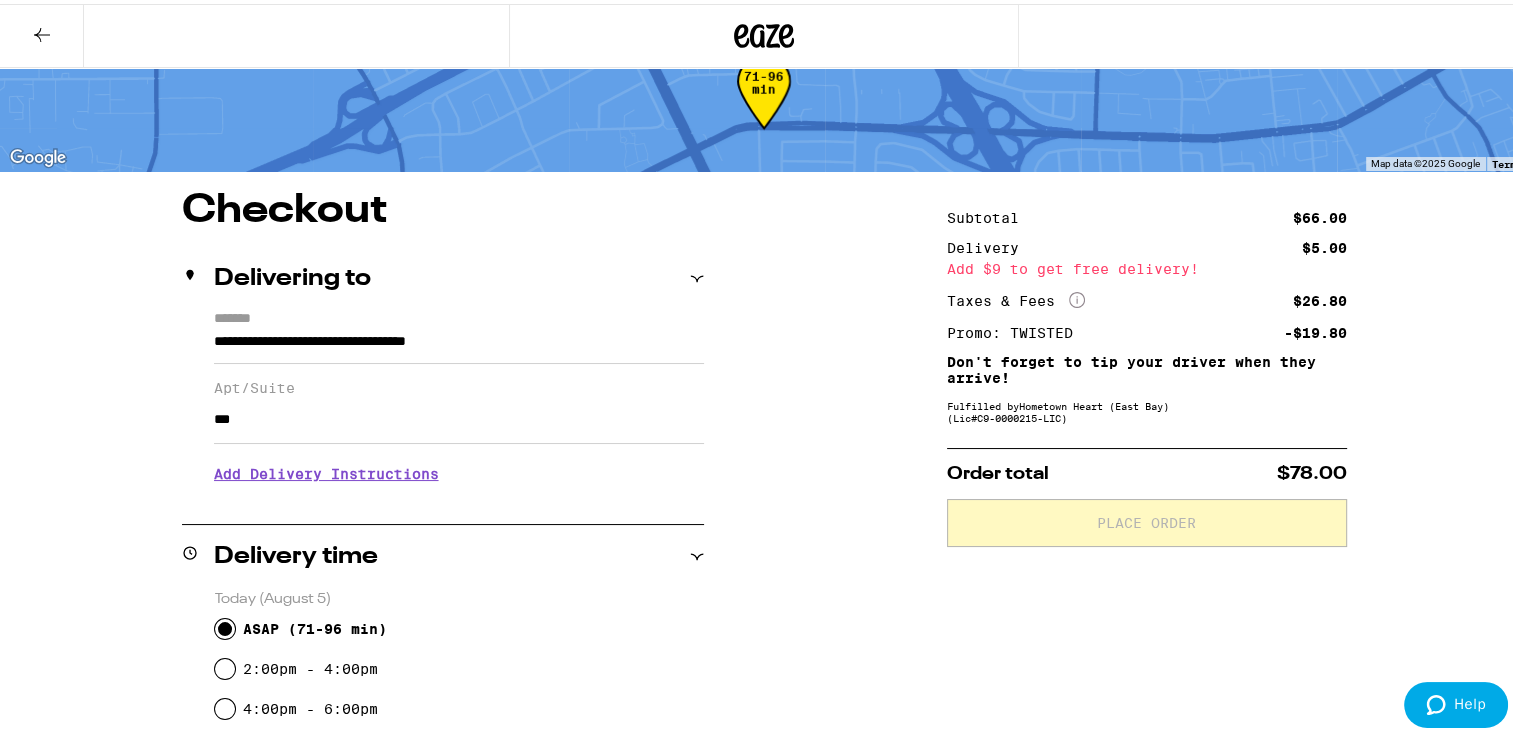 click on "Add Delivery Instructions" at bounding box center (459, 470) 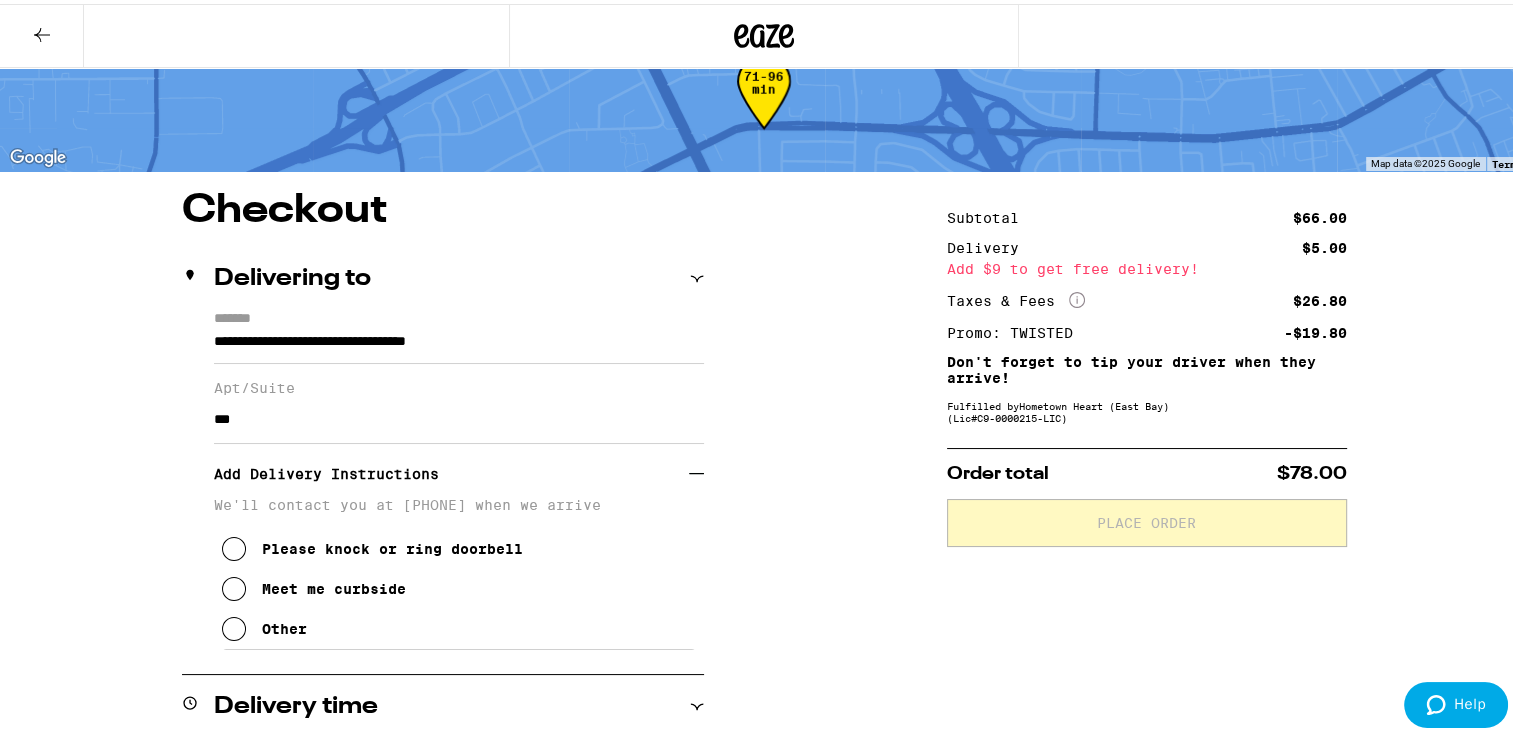 click on "Other" at bounding box center [264, 625] 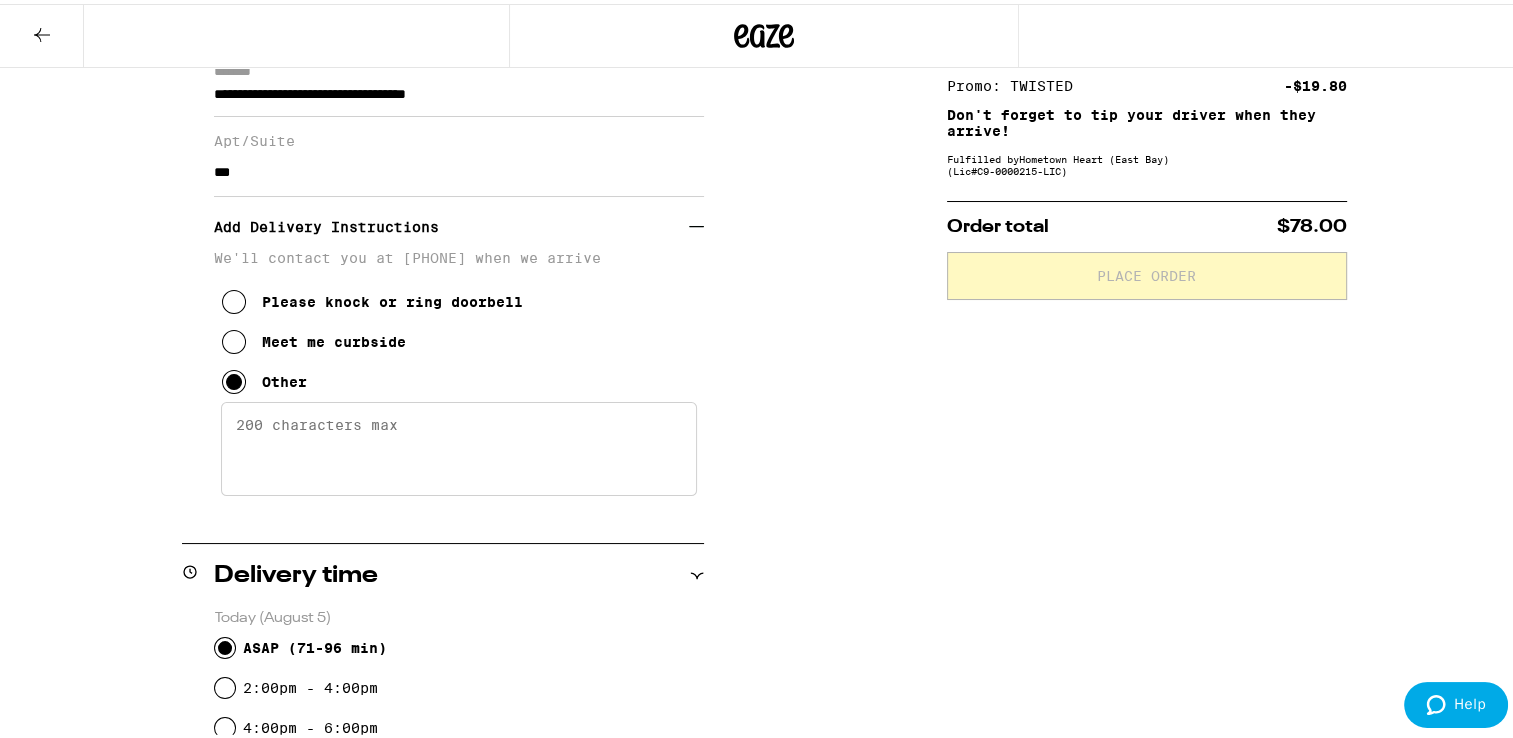 scroll, scrollTop: 306, scrollLeft: 0, axis: vertical 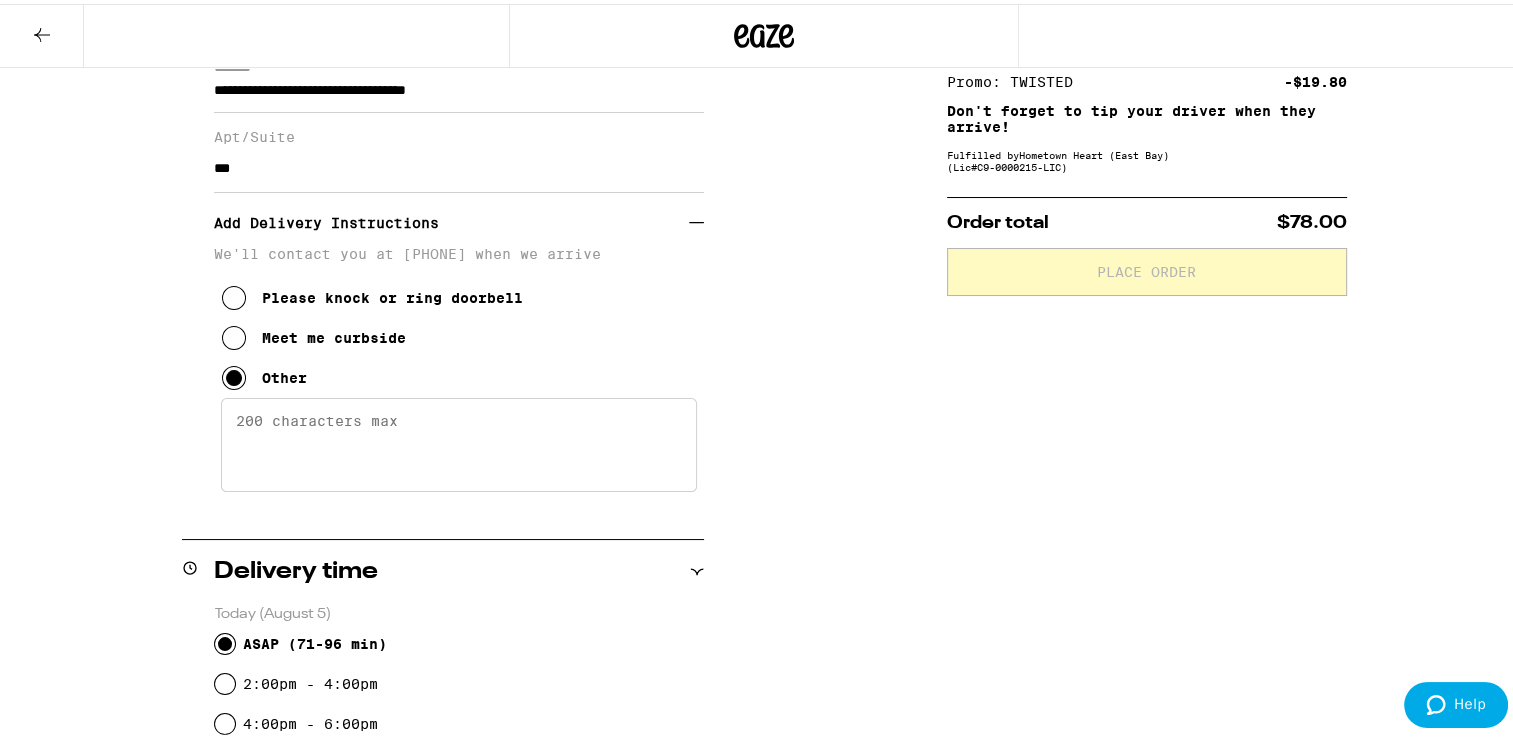 click on "Enter any other delivery instructions you want driver to know" at bounding box center (459, 441) 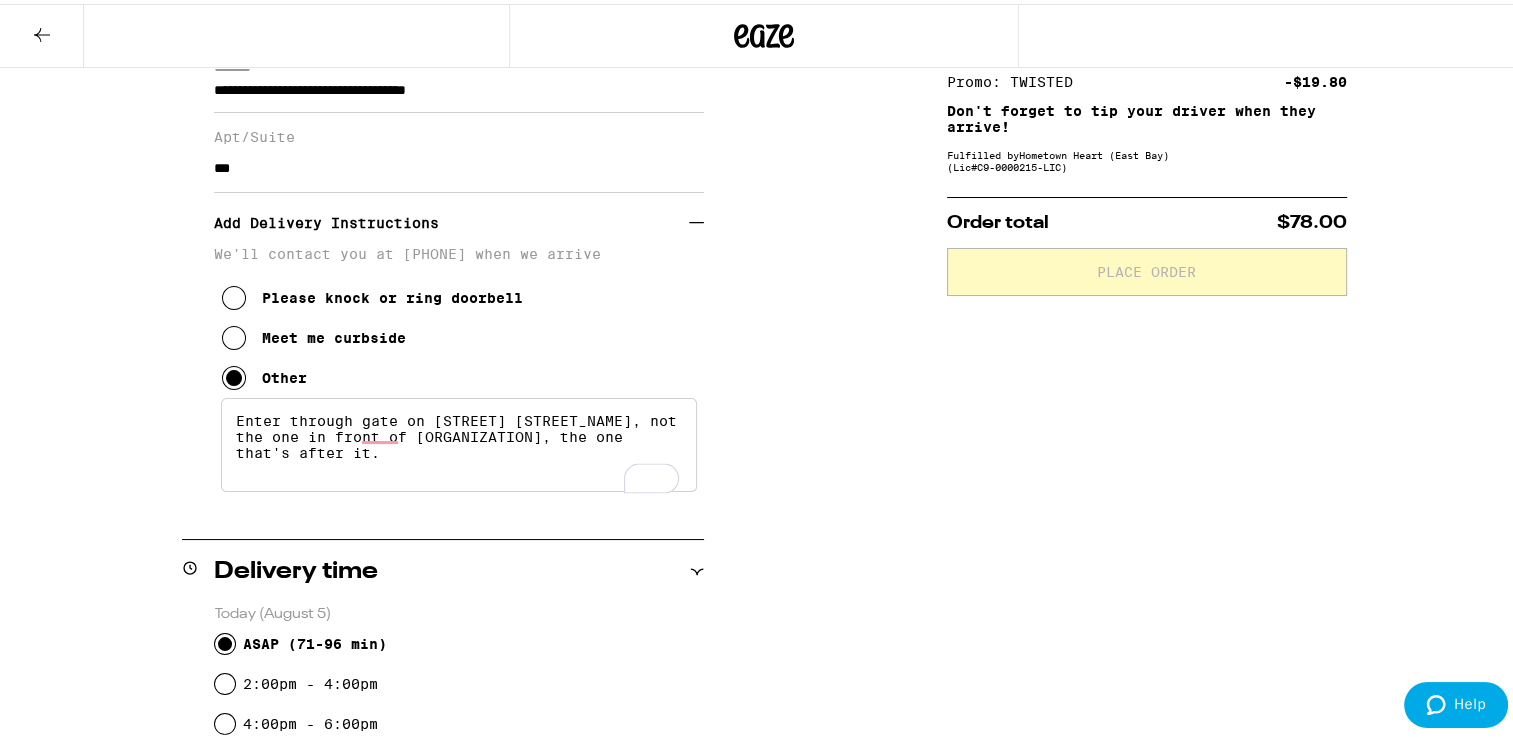 click on "Enter through gate on [STREET] [STREET_NAME], not the one in front of [ORGANIZATION], the one that's after it." at bounding box center (459, 441) 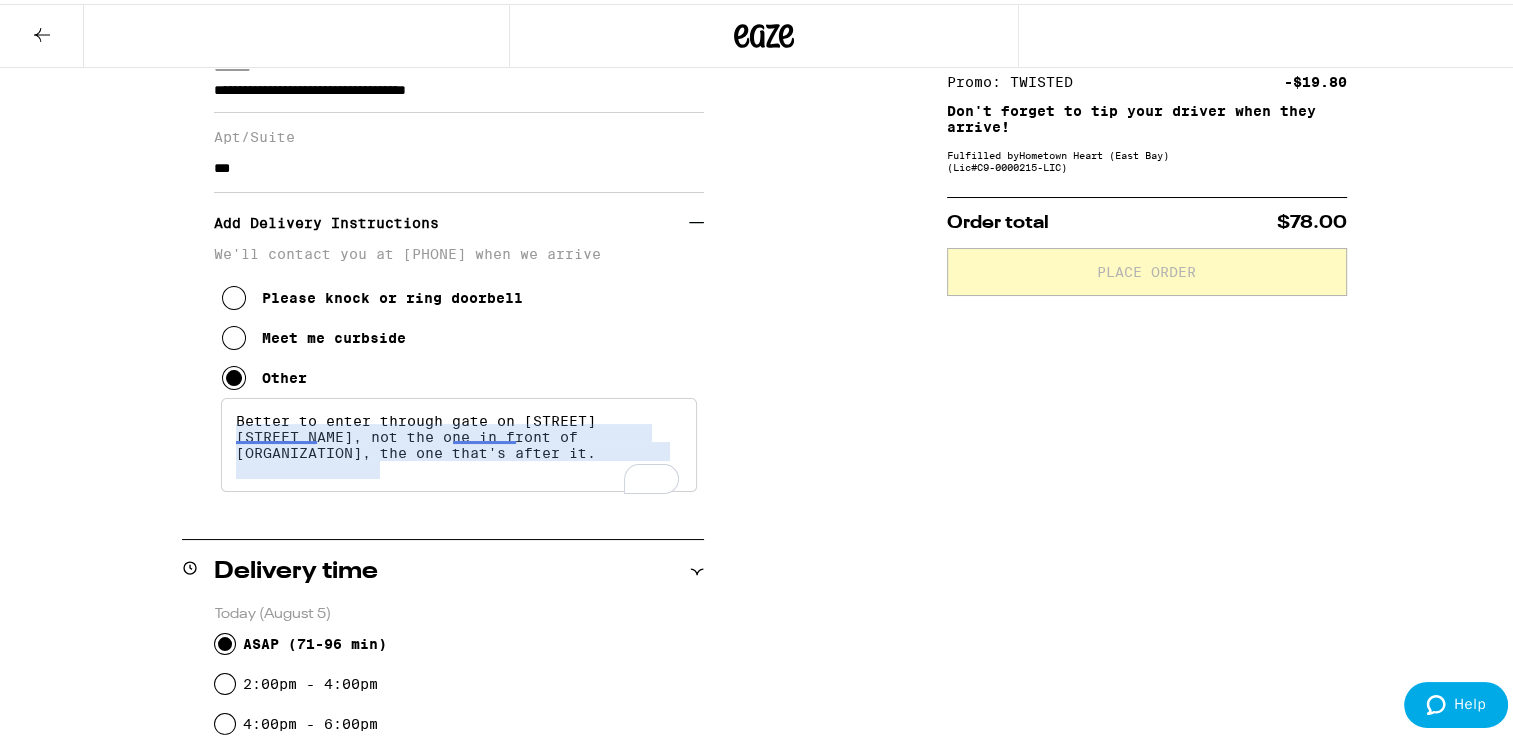 click on "Better to enter through gate on [STREET] [STREET_NAME], not the one in front of [ORGANIZATION], the one that's after it." at bounding box center (459, 441) 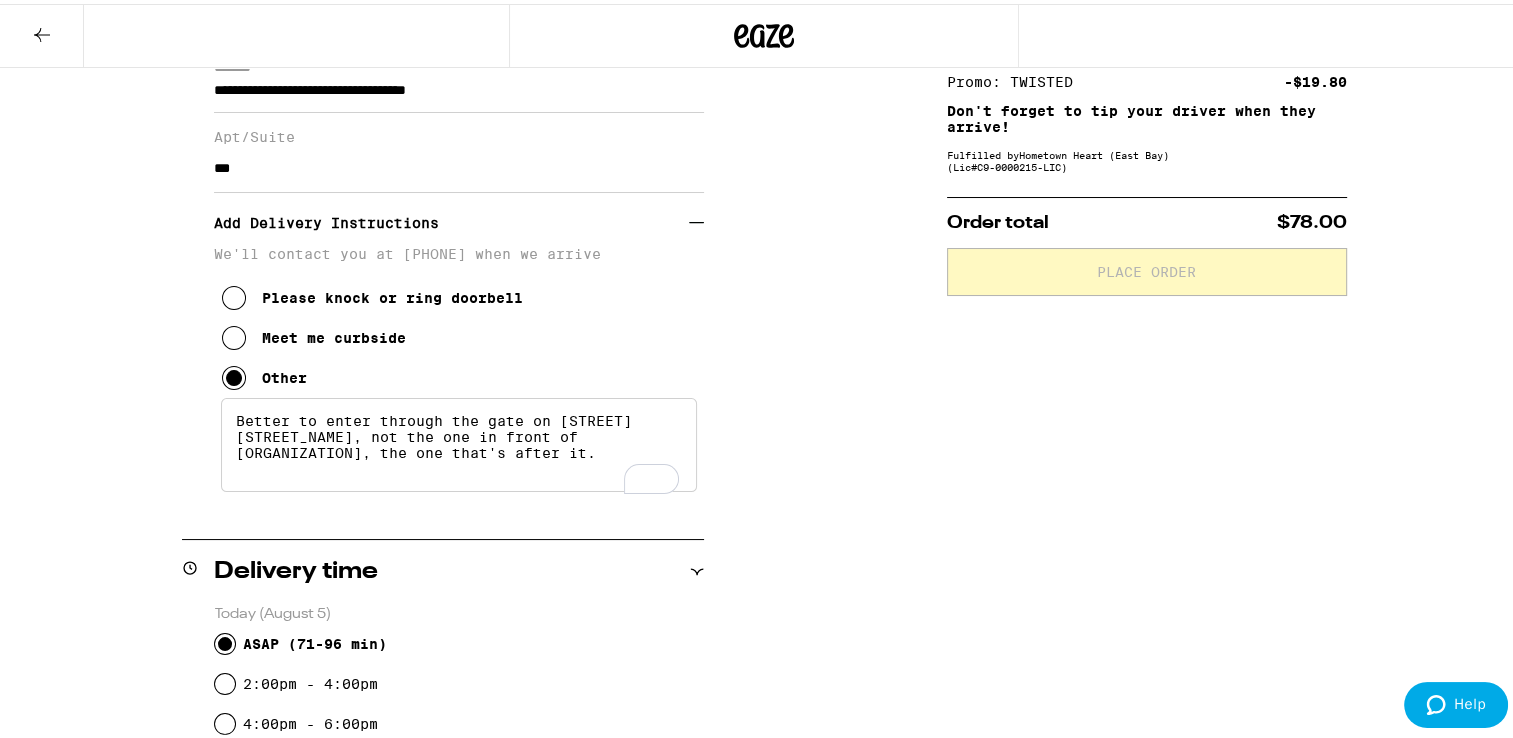 click on "Better to enter through the gate on [STREET] [STREET_NAME], not the one in front of [ORGANIZATION], the one that's after it." at bounding box center (459, 441) 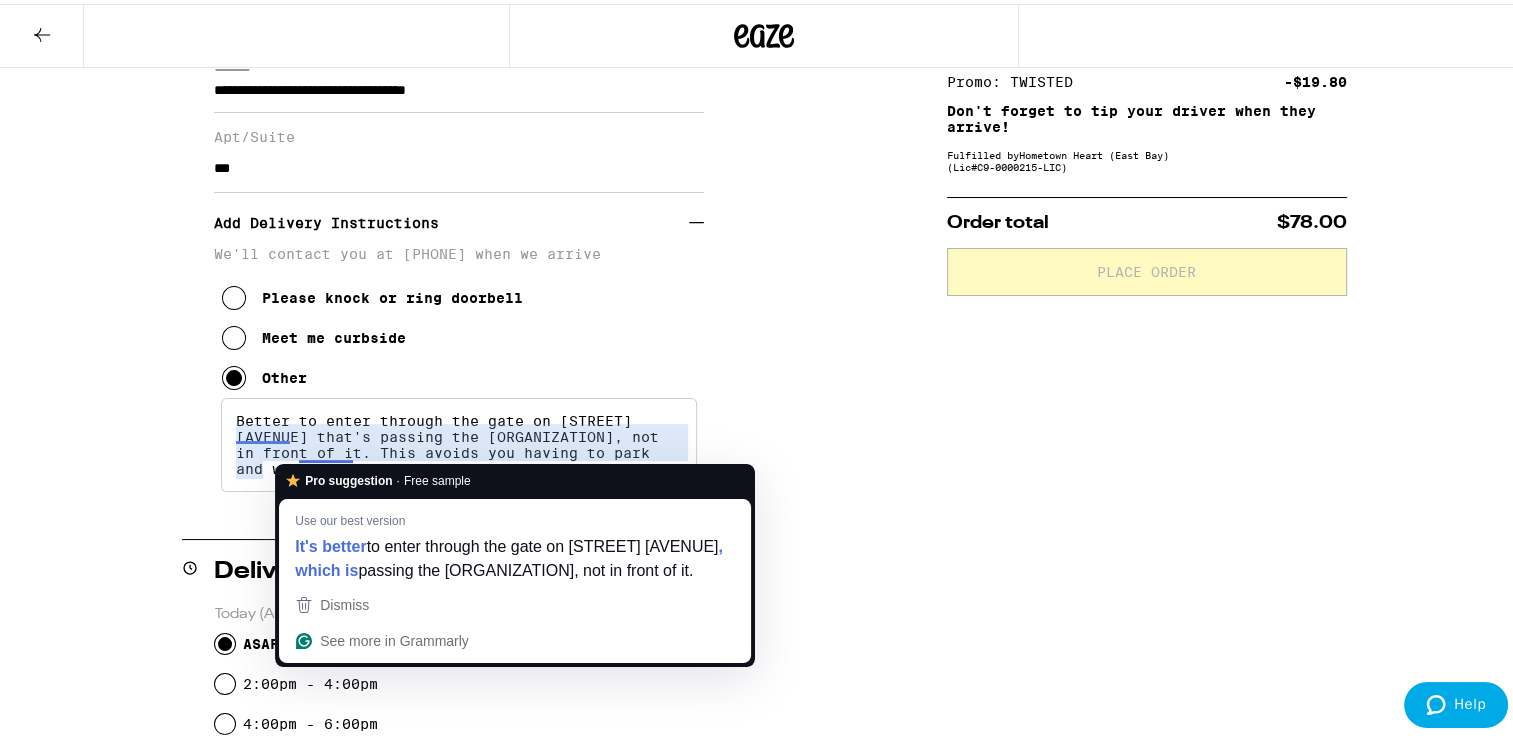 click on "Better to enter through the gate on [STREET] [AVENUE] that's passing the [ORGANIZATION], not in front of it. This avoids you having to park and walk through the entire apartment complex :)" at bounding box center (459, 441) 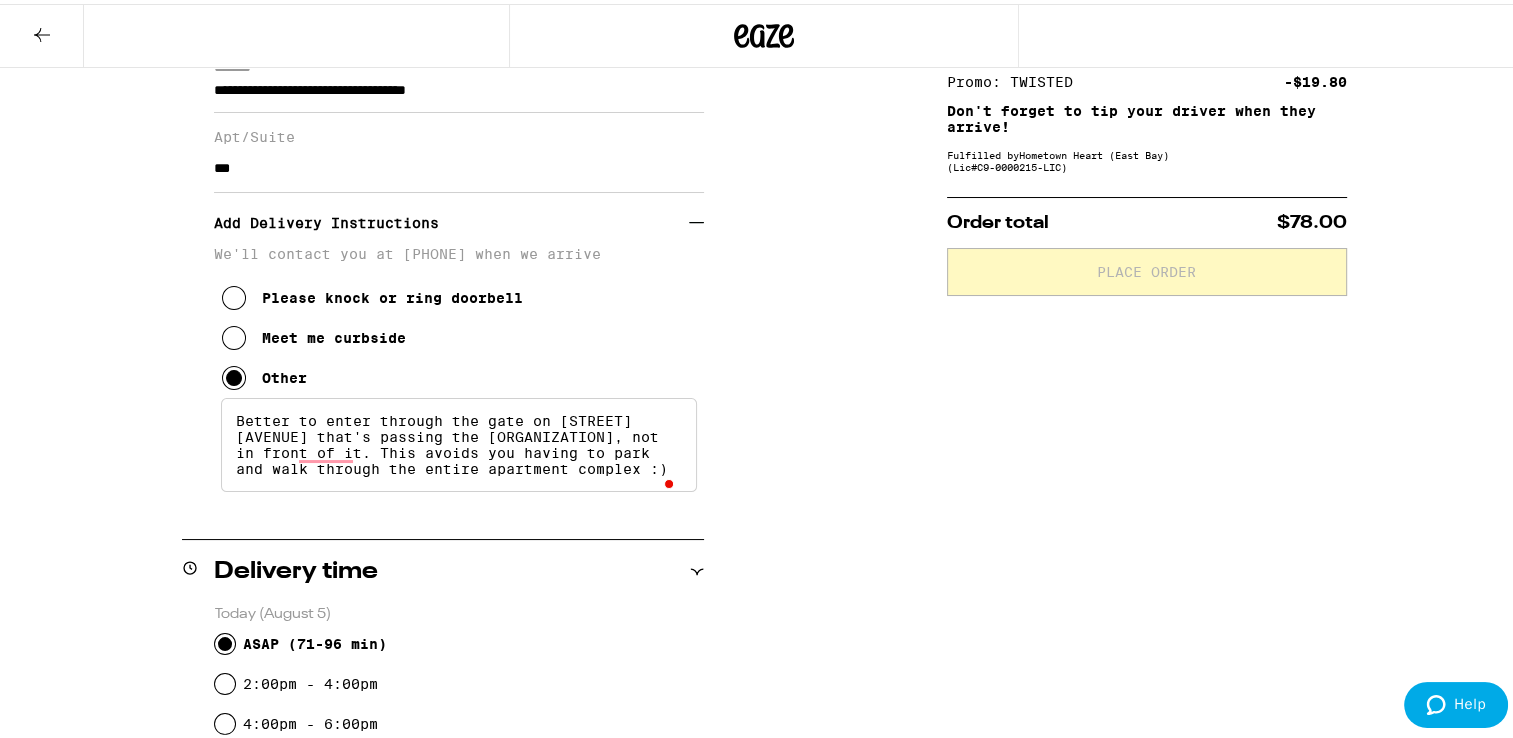 click on "Better to enter through the gate on [STREET] [AVENUE] that's passing the [ORGANIZATION], not in front of it. This avoids you having to park and walk through the entire apartment complex :)" at bounding box center (459, 441) 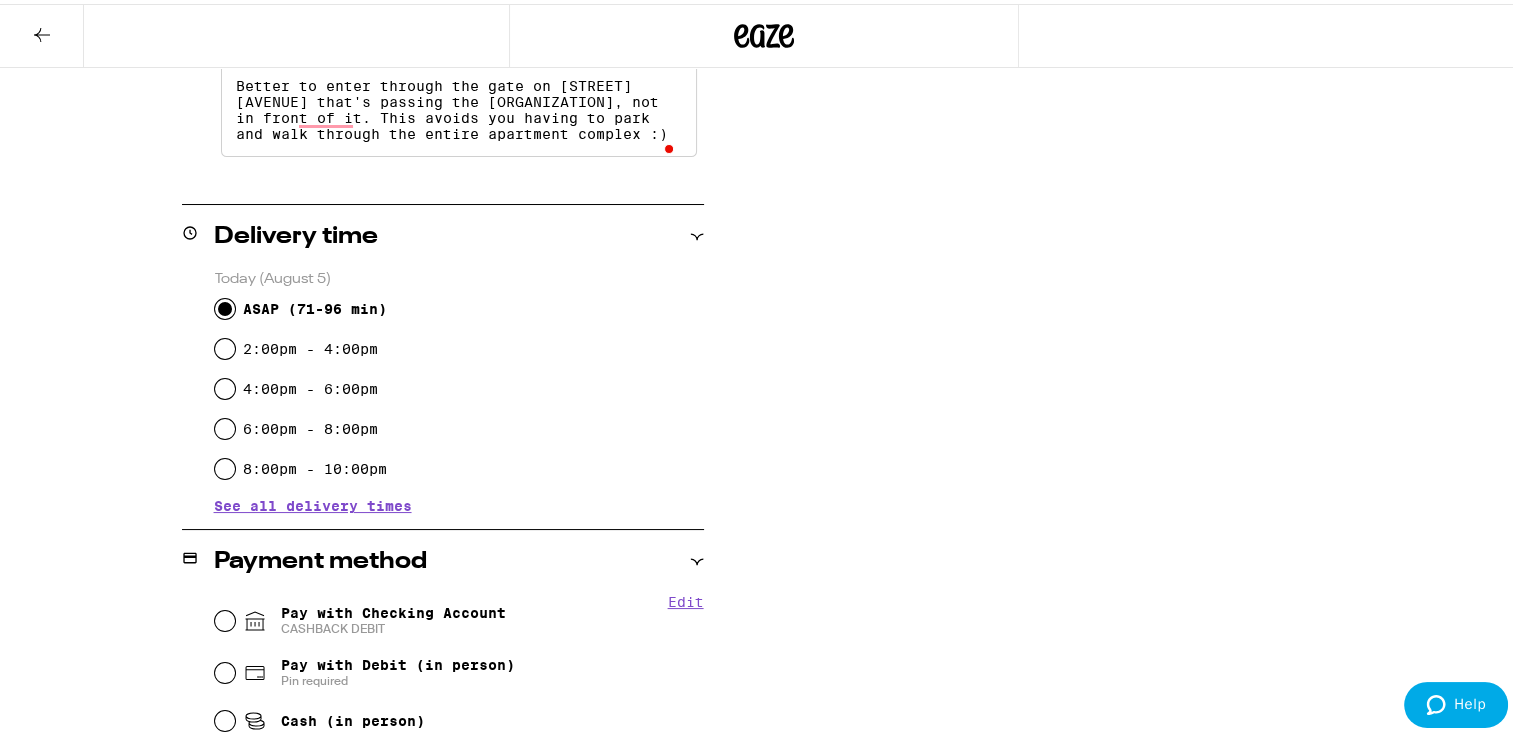 scroll, scrollTop: 747, scrollLeft: 0, axis: vertical 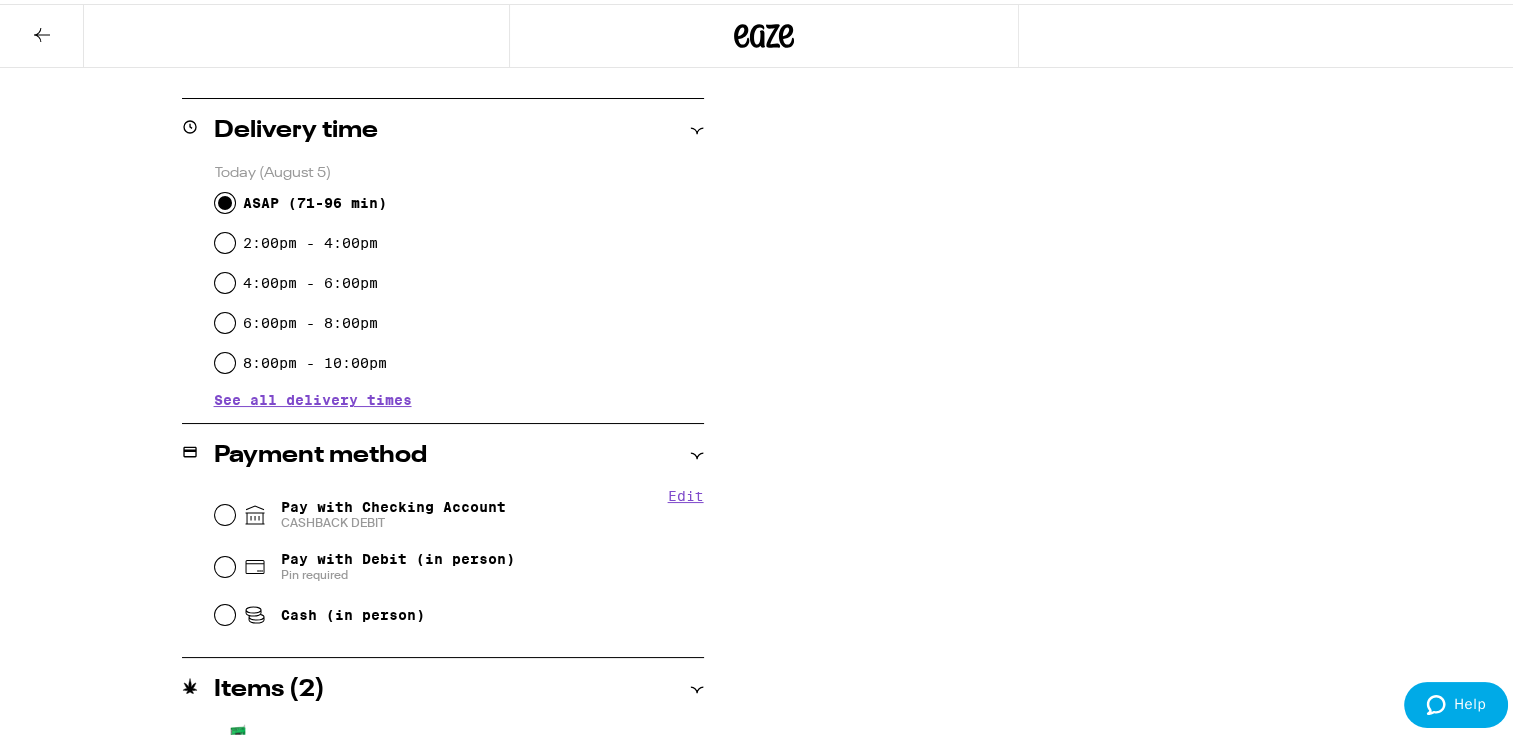 type on "Better to enter through the gate on [STREET] [AVENUE] that's passing the [ORGANIZATION], not in front of it. This avoids you having to park and walk through the entire apartment complex :)" 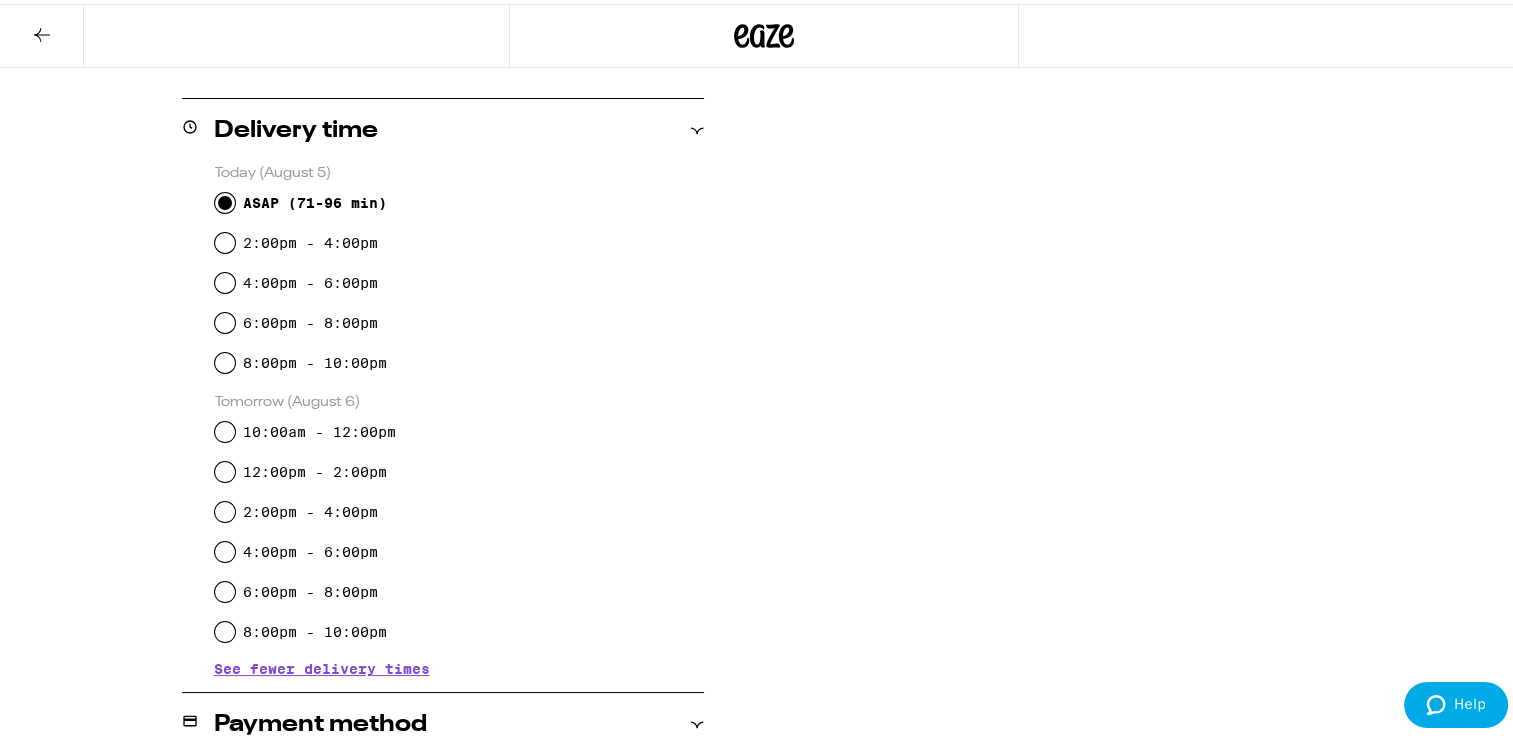 scroll, scrollTop: 763, scrollLeft: 0, axis: vertical 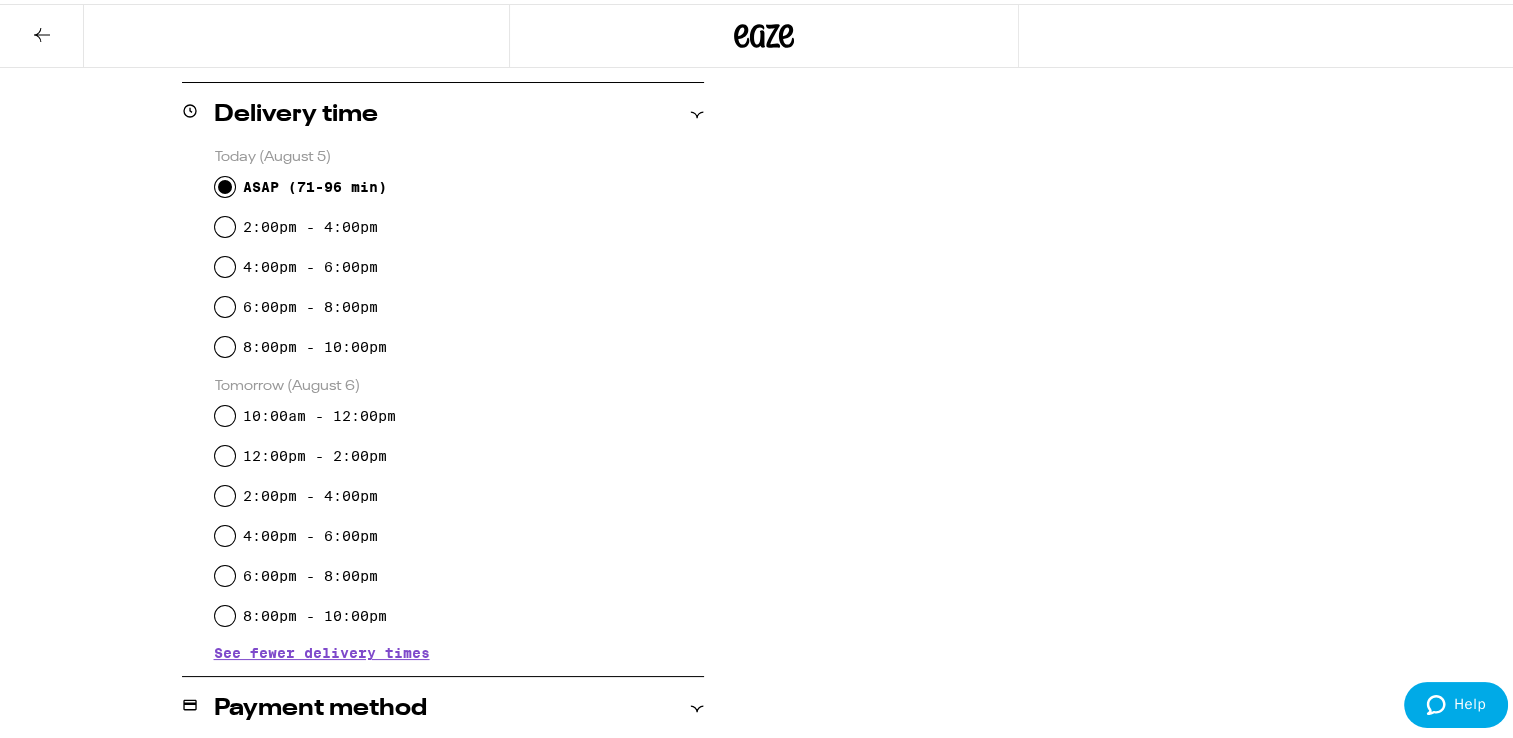 click on "10:00am - 12:00pm" at bounding box center (459, 412) 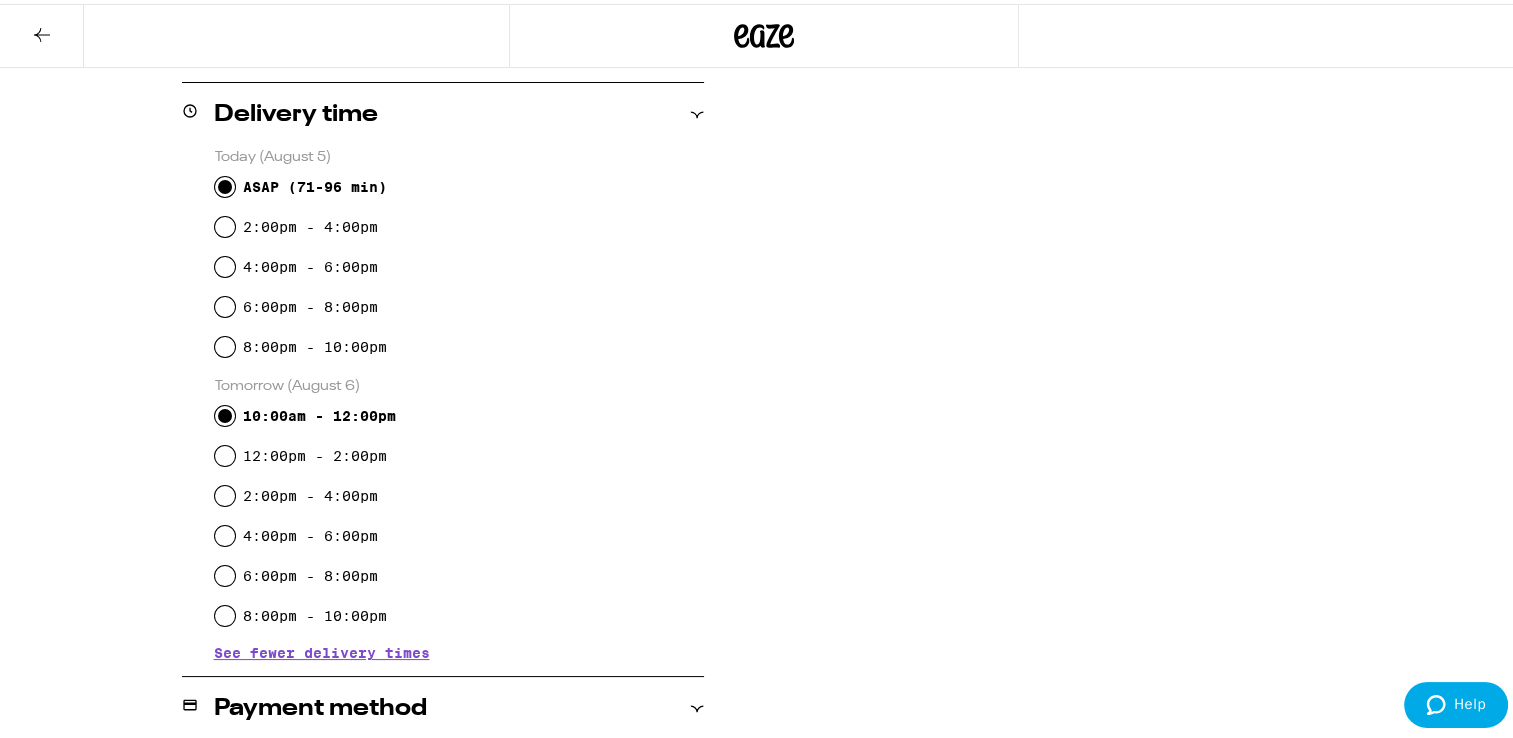 click on "10:00am - 12:00pm" at bounding box center [225, 412] 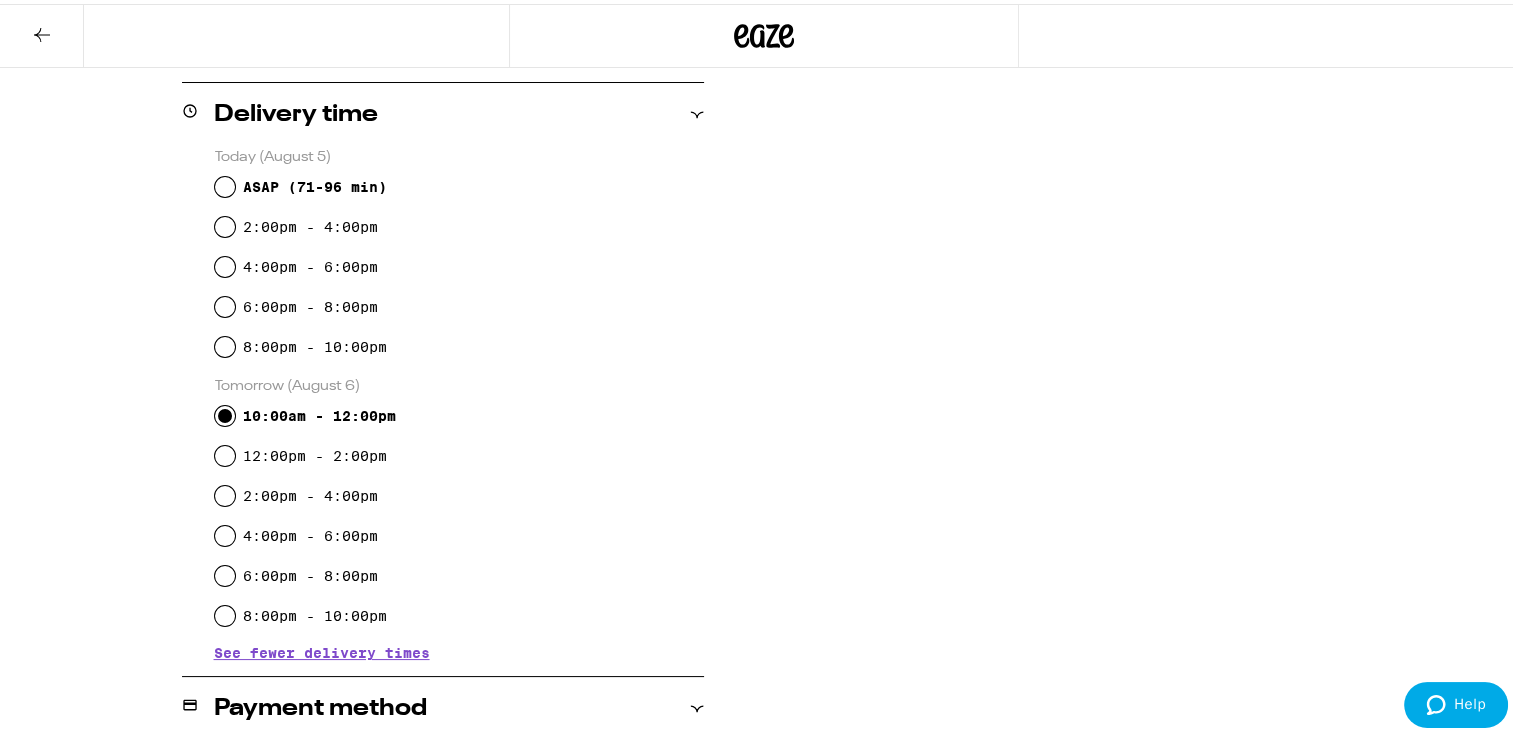 radio on "true" 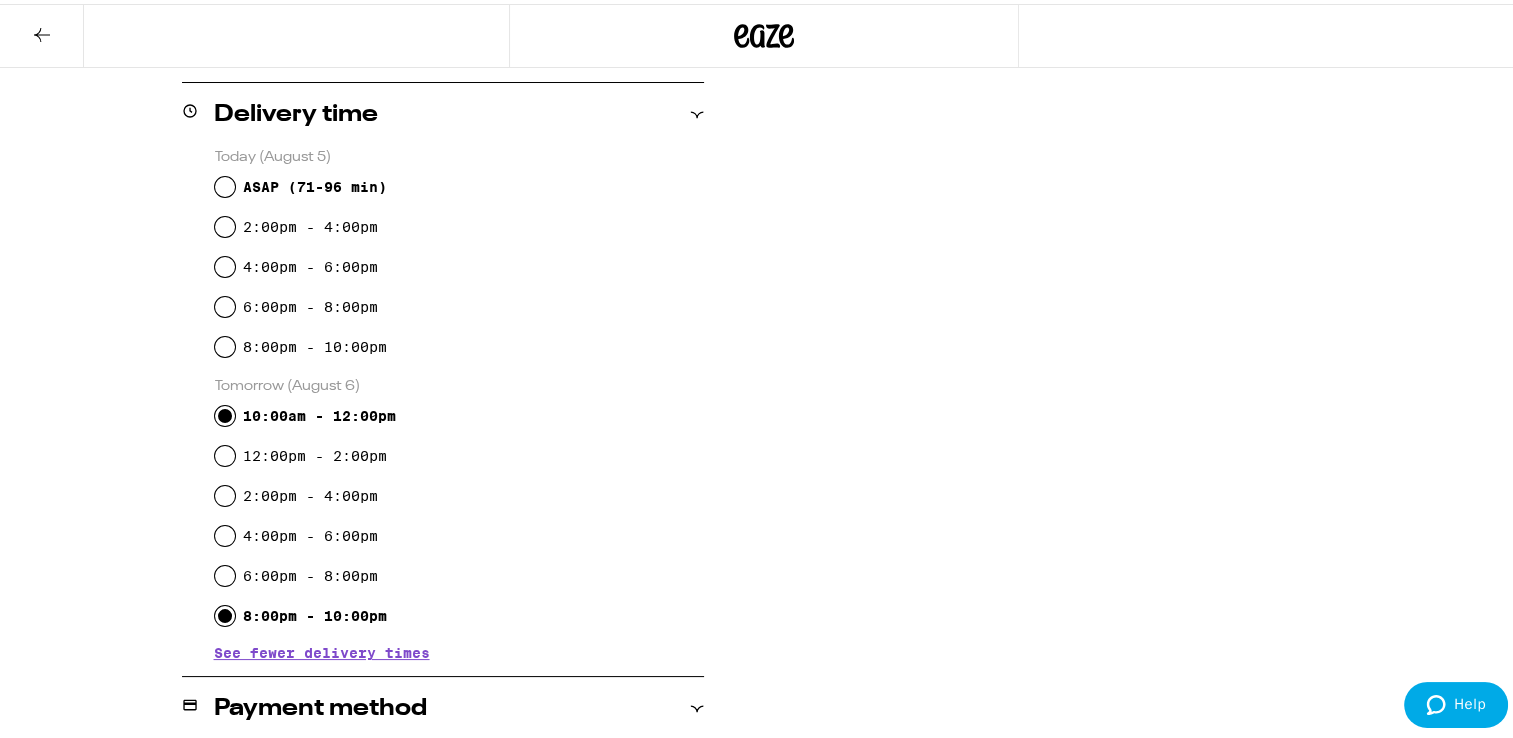 click on "8:00pm - 10:00pm" at bounding box center [225, 612] 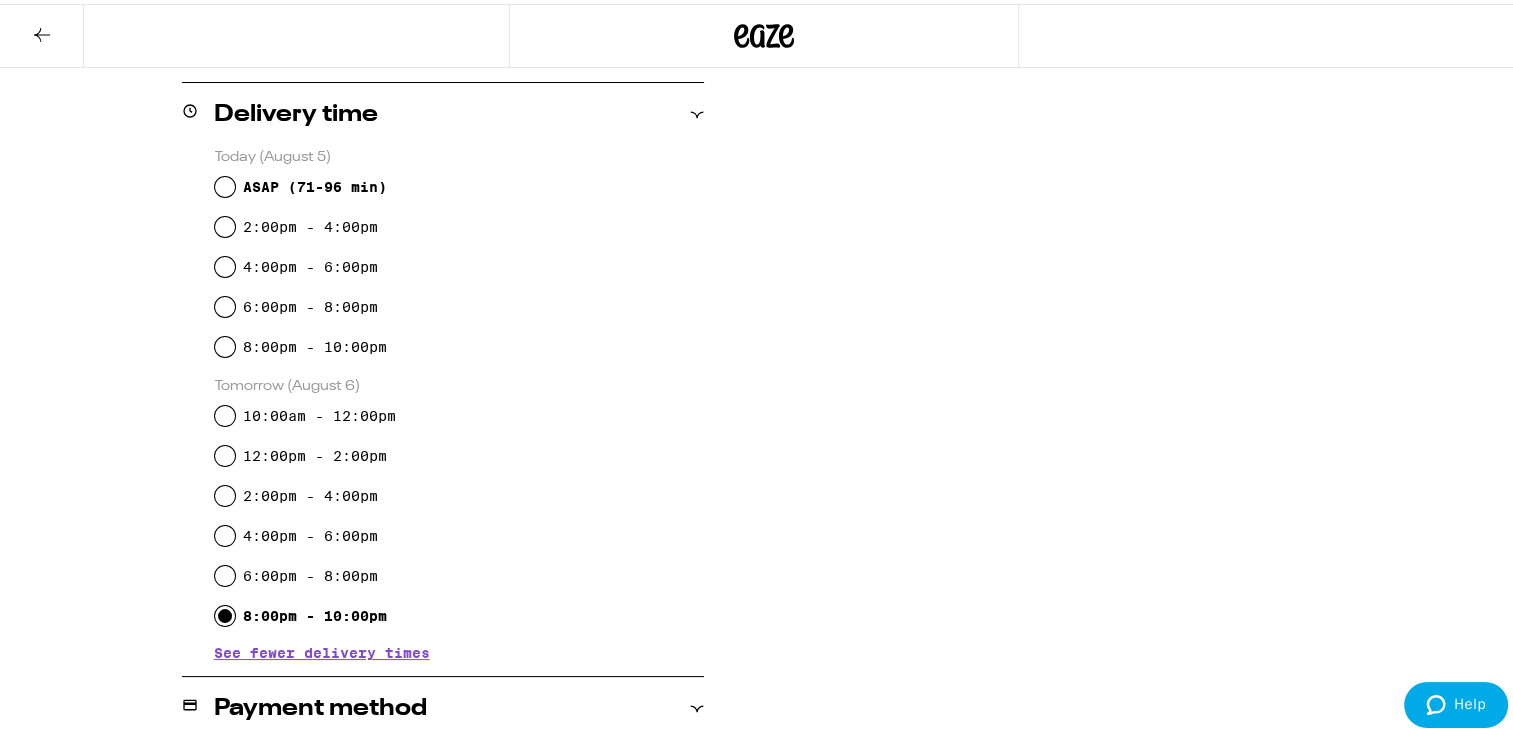 radio on "true" 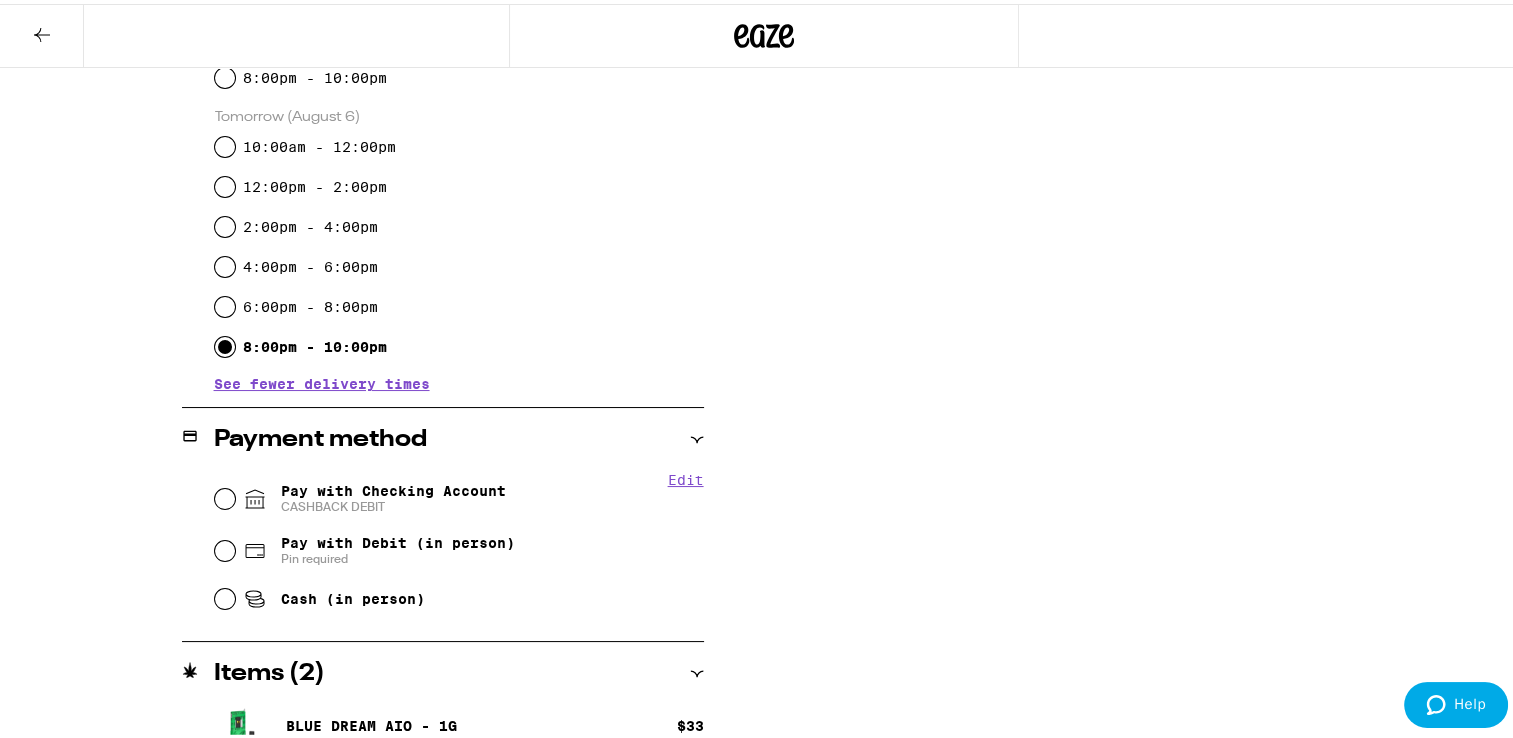 scroll, scrollTop: 1081, scrollLeft: 0, axis: vertical 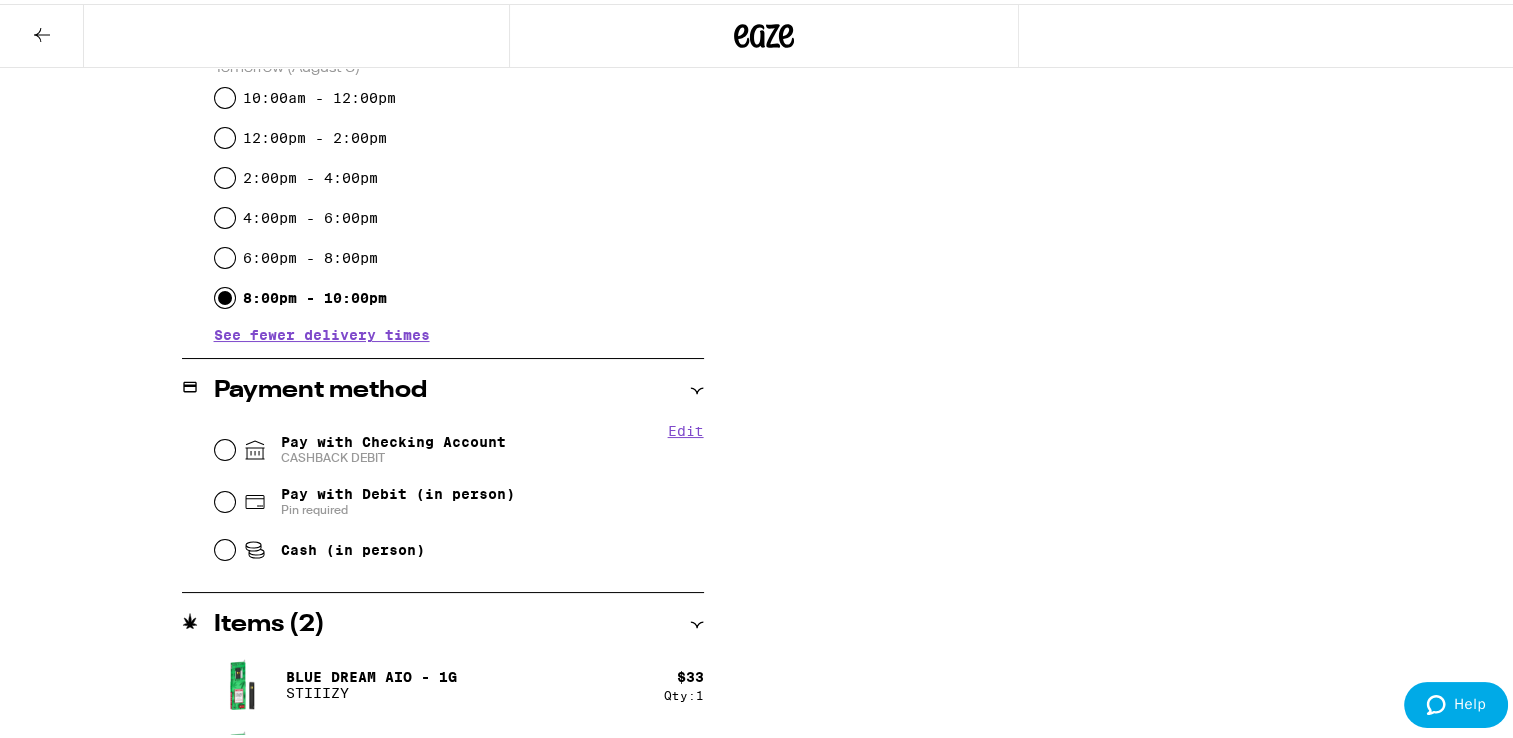 click on "Pay with Debit (in person)" at bounding box center [398, 490] 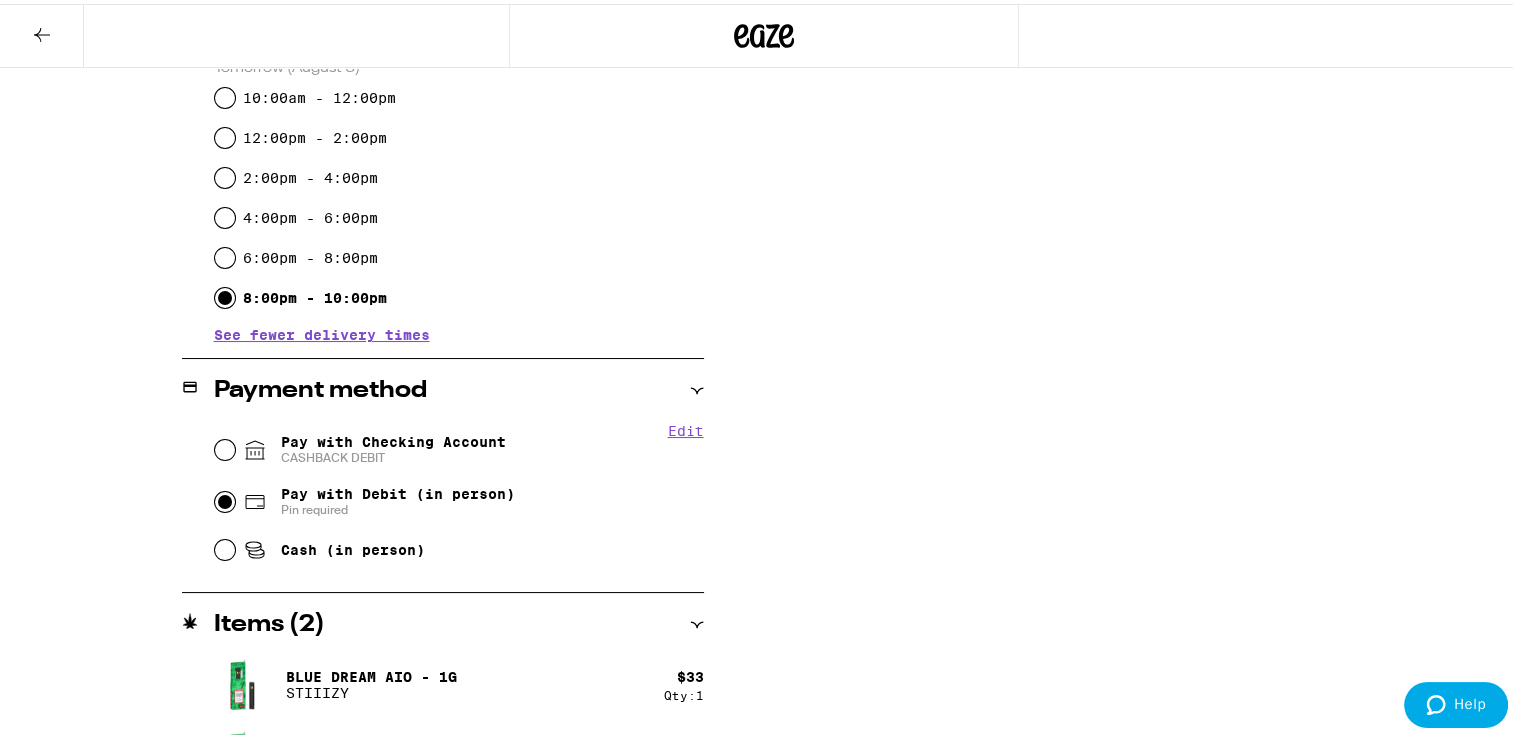 click on "Pay with Debit (in person) Pin required" at bounding box center [225, 498] 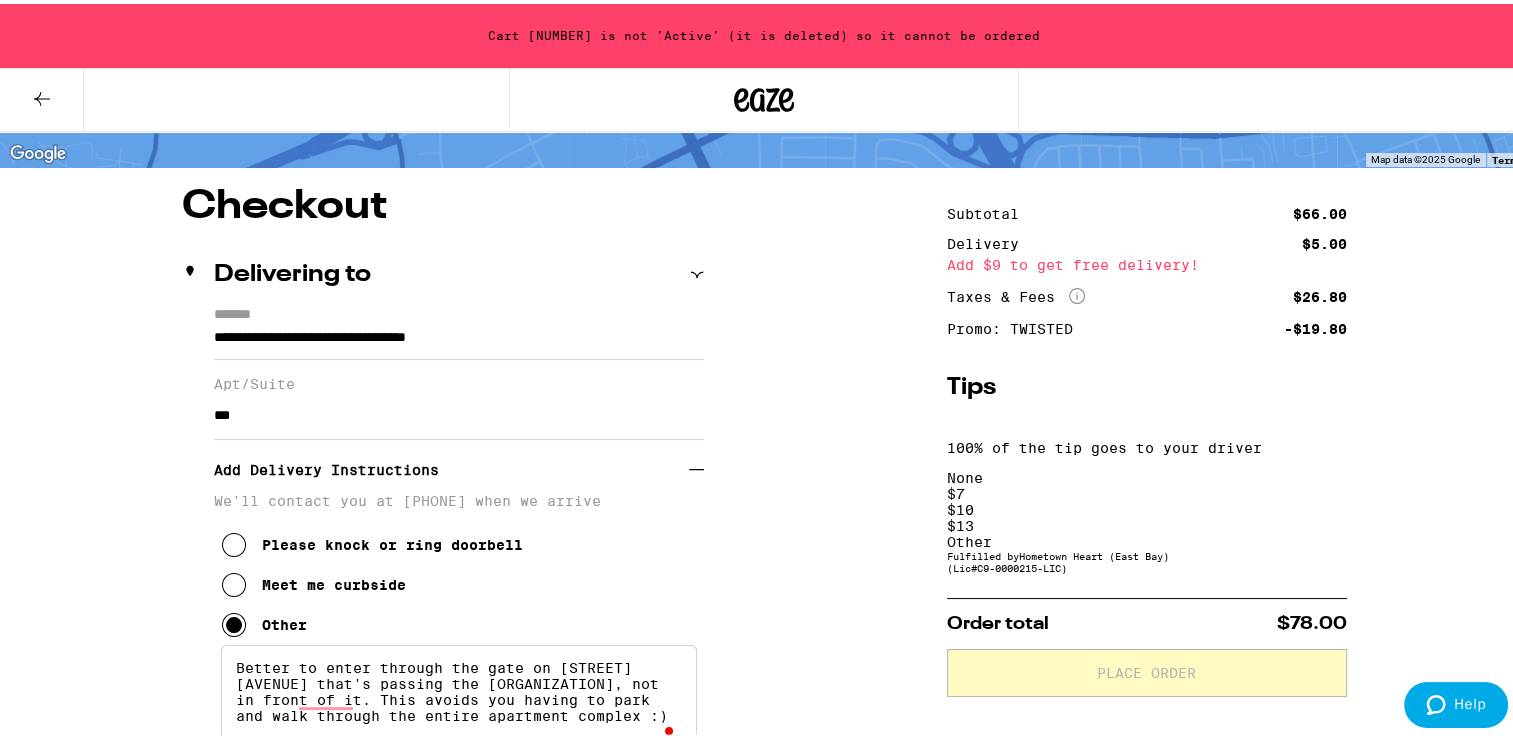 scroll, scrollTop: 0, scrollLeft: 0, axis: both 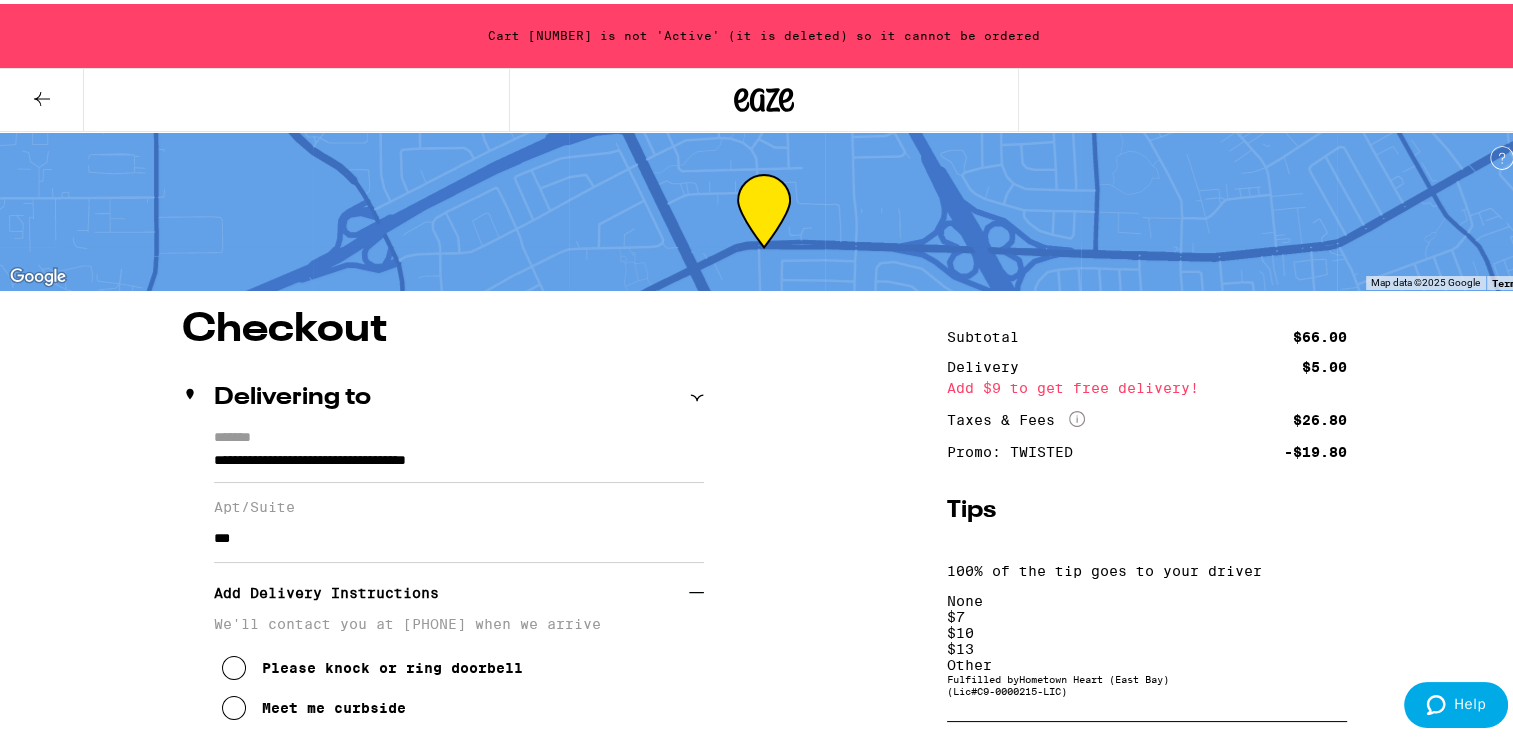 click 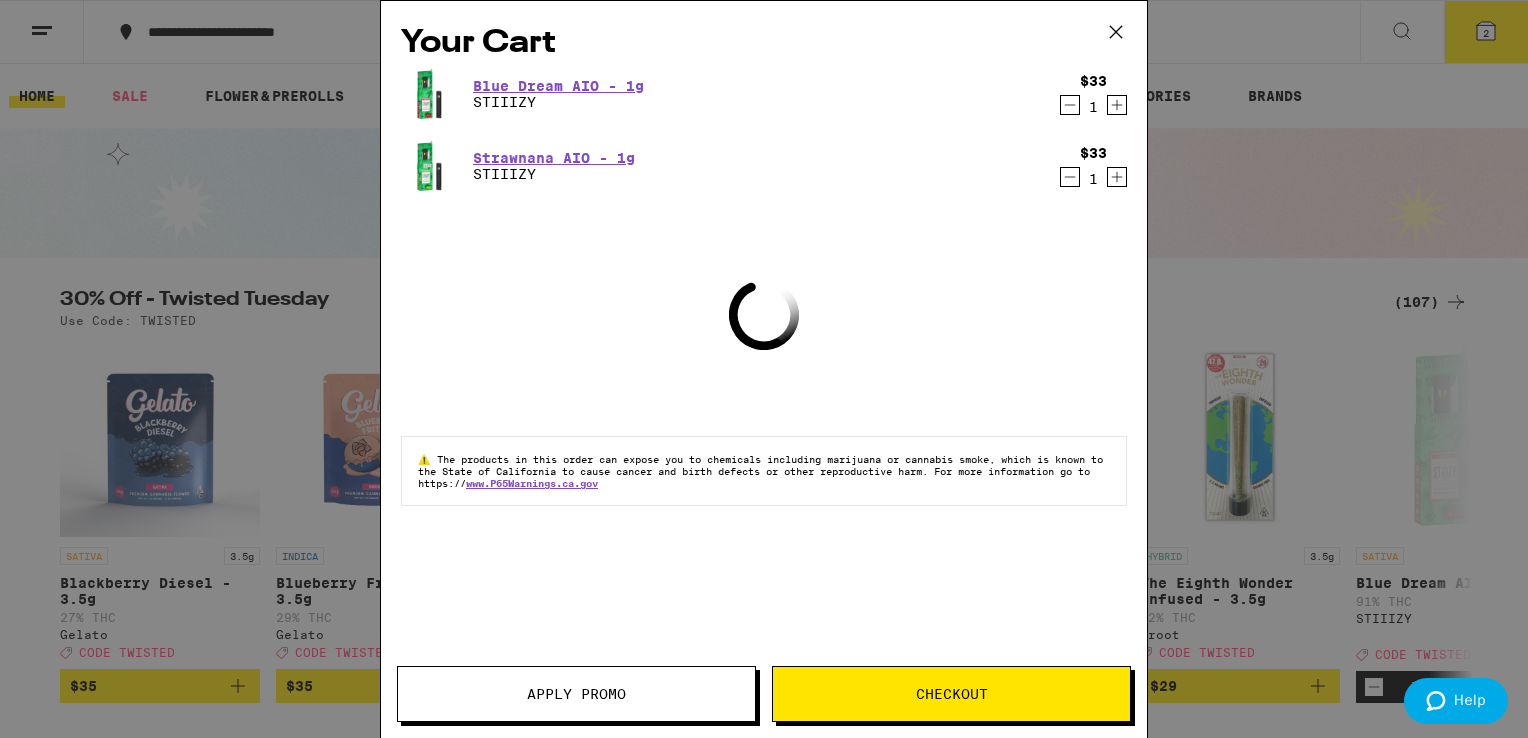 click 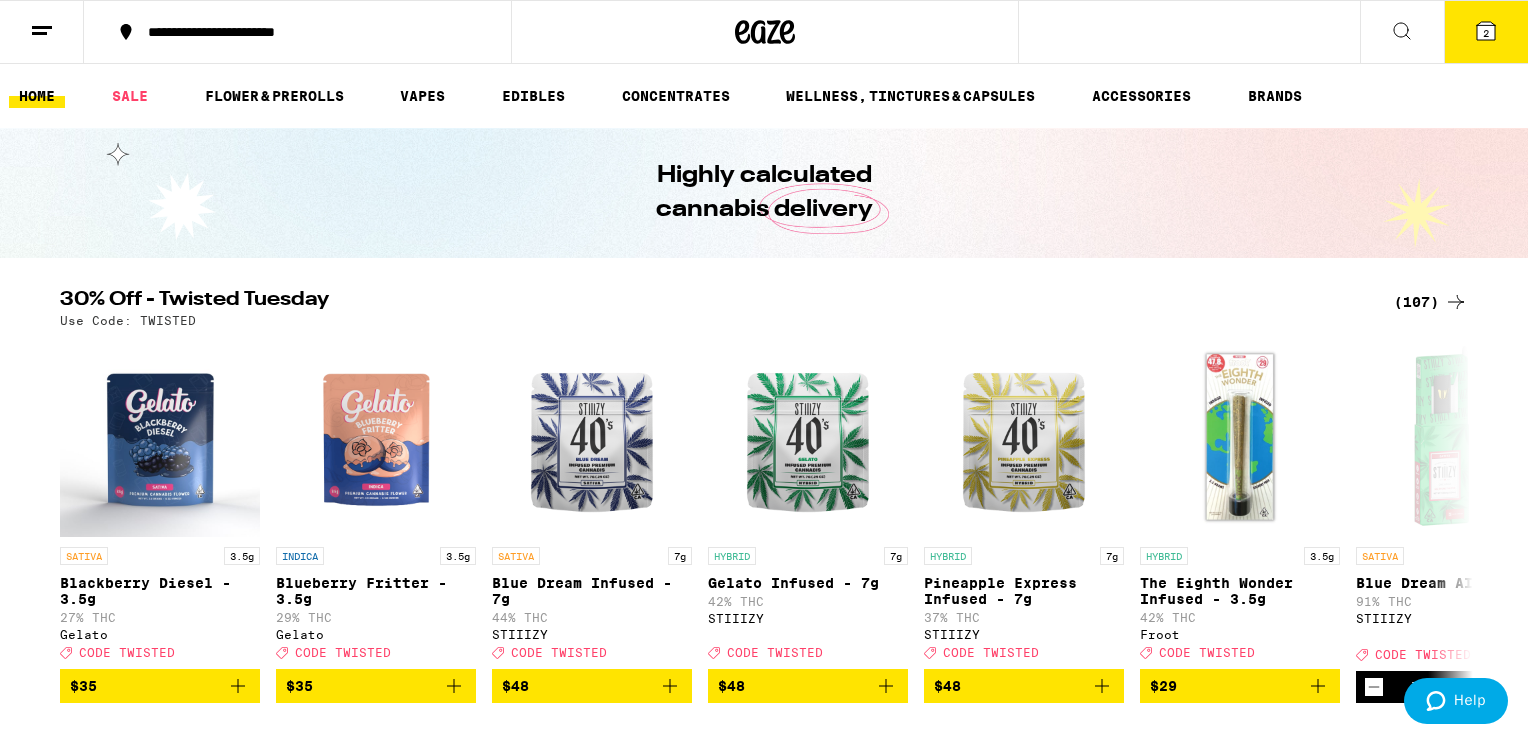 click on "Your Cart Blue Dream AIO - 1g STIIIZY $33 1 Strawnana AIO - 1g STIIIZY $33 1 Loading ⚠️ The products in this order can expose you to chemicals including marijuana or cannabis smoke, which is known to the State of California to cause cancer and birth defects or other reproductive harm. For more information go to https:// www.P65Warnings.ca.gov Apply Promo Checkout" at bounding box center [764, 369] 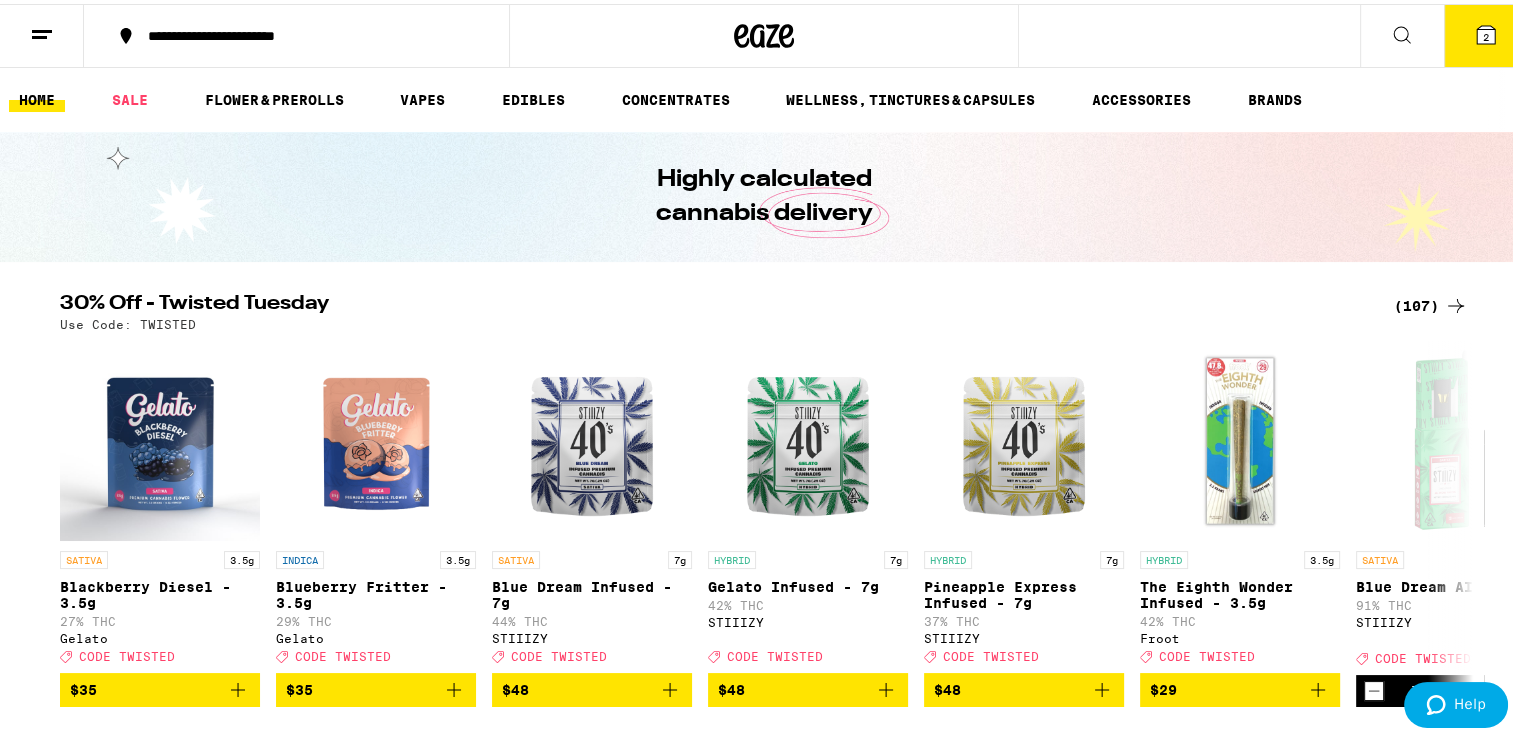 scroll, scrollTop: 0, scrollLeft: 0, axis: both 